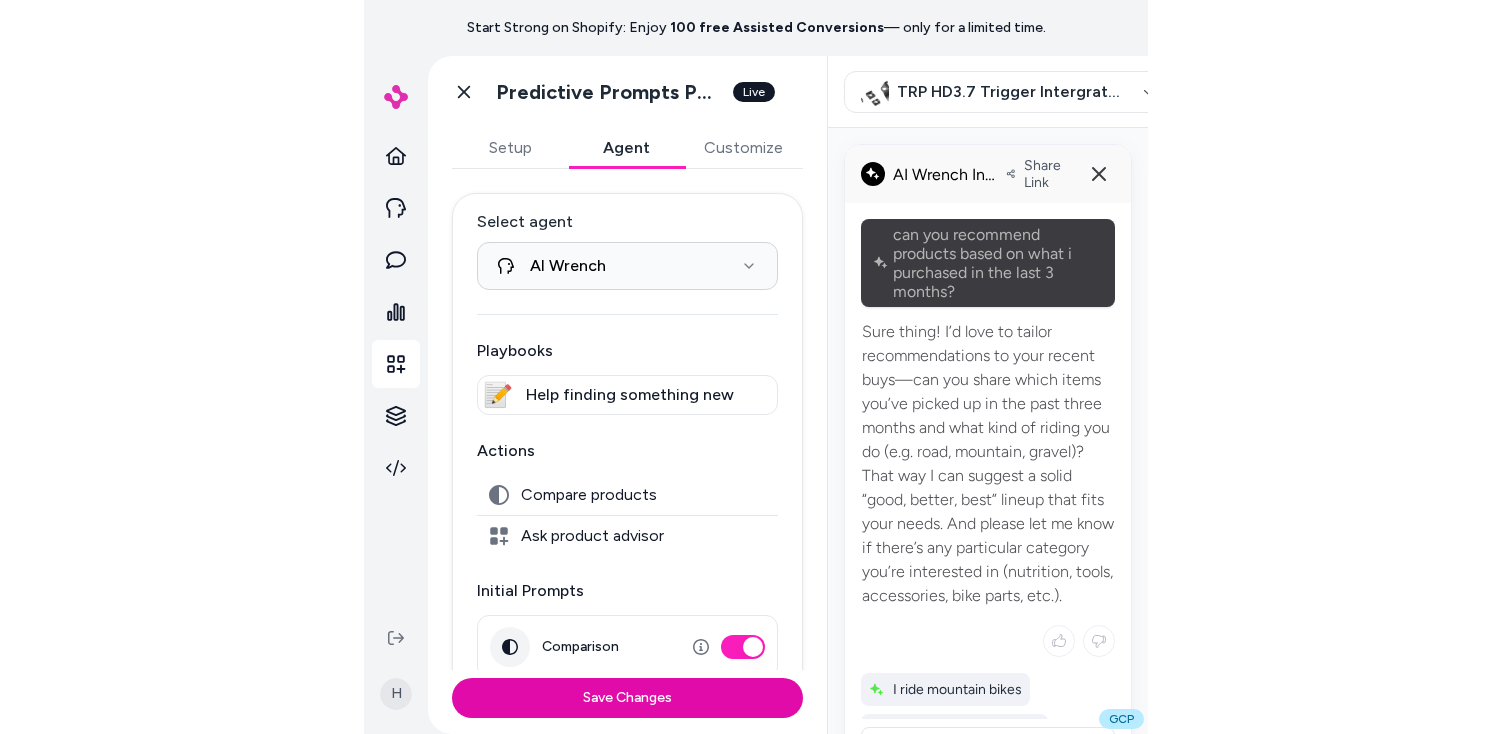 scroll, scrollTop: 0, scrollLeft: 0, axis: both 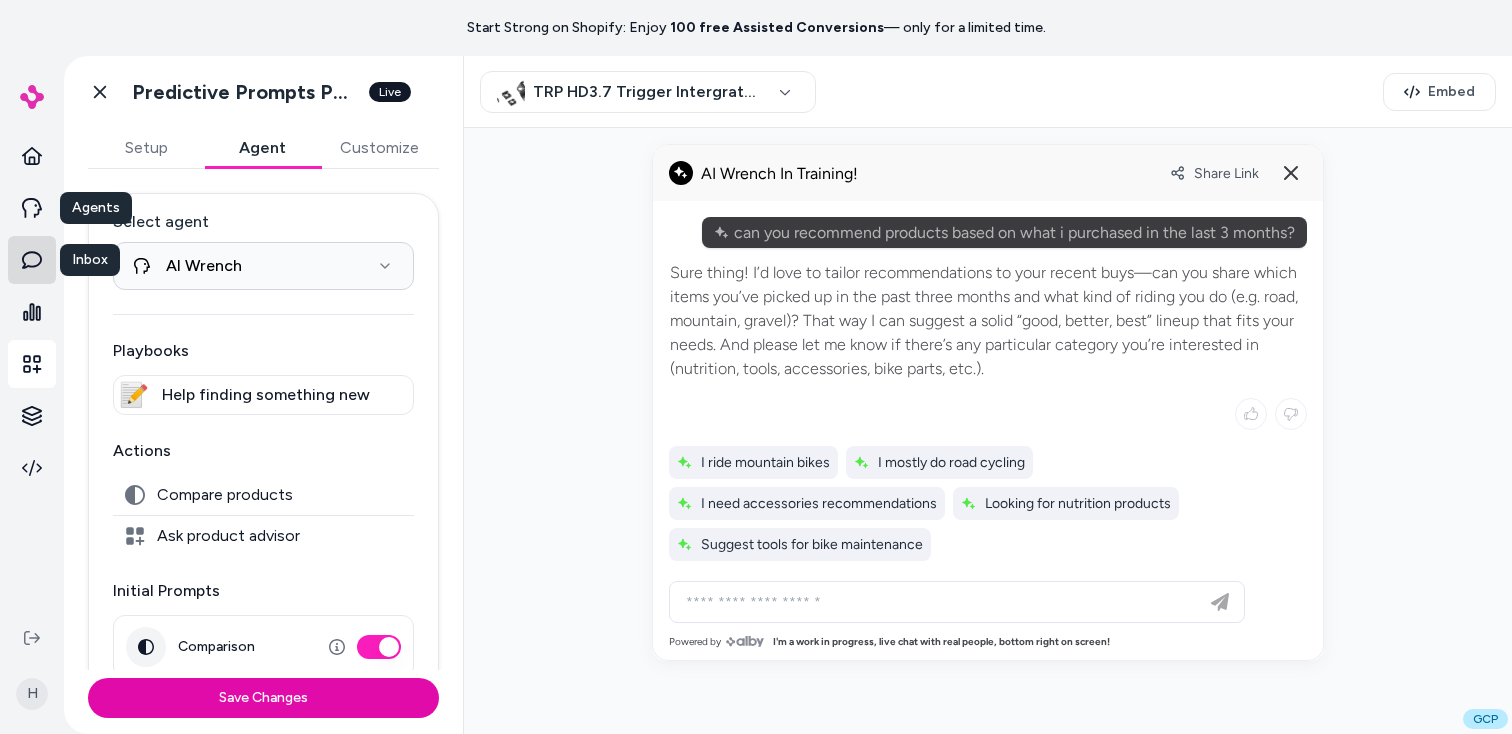 click 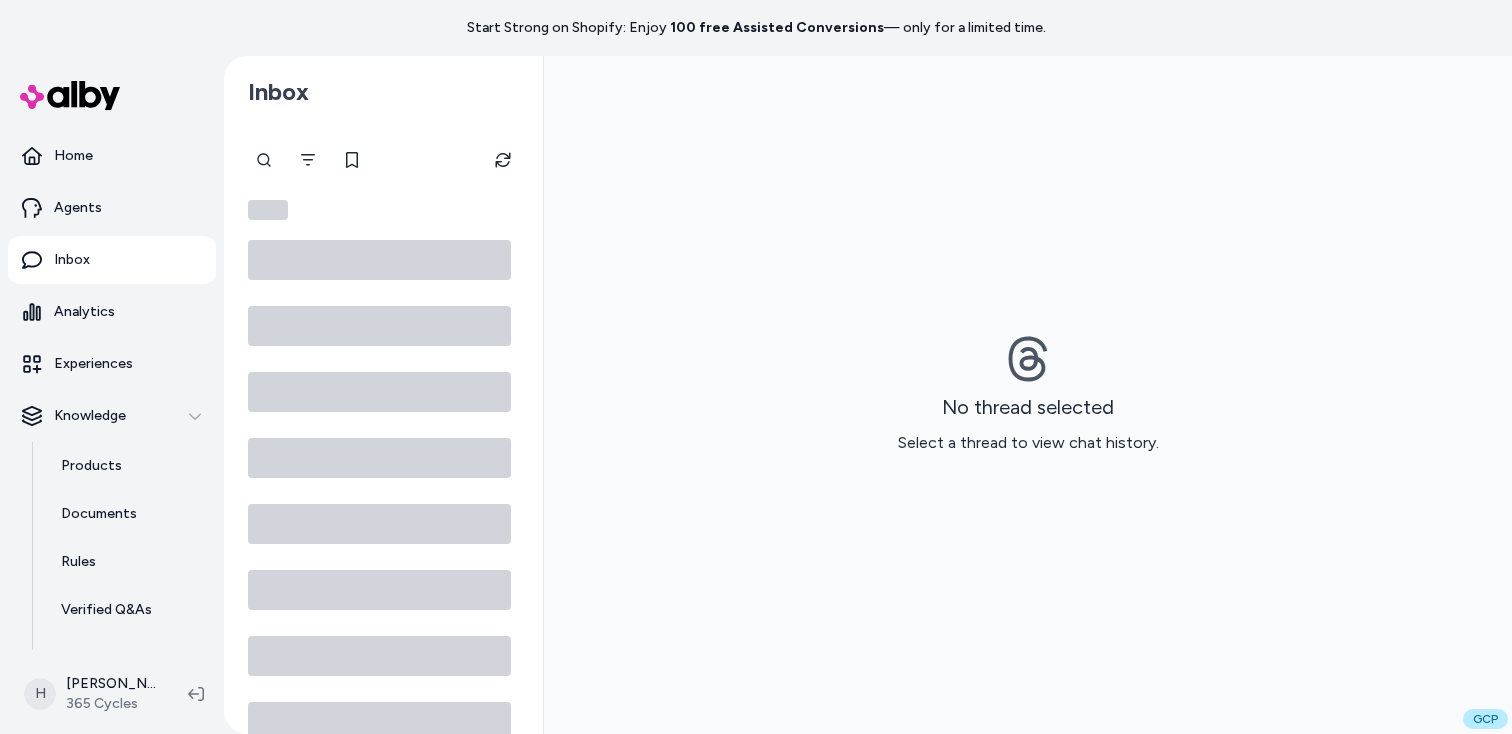 scroll, scrollTop: 0, scrollLeft: 0, axis: both 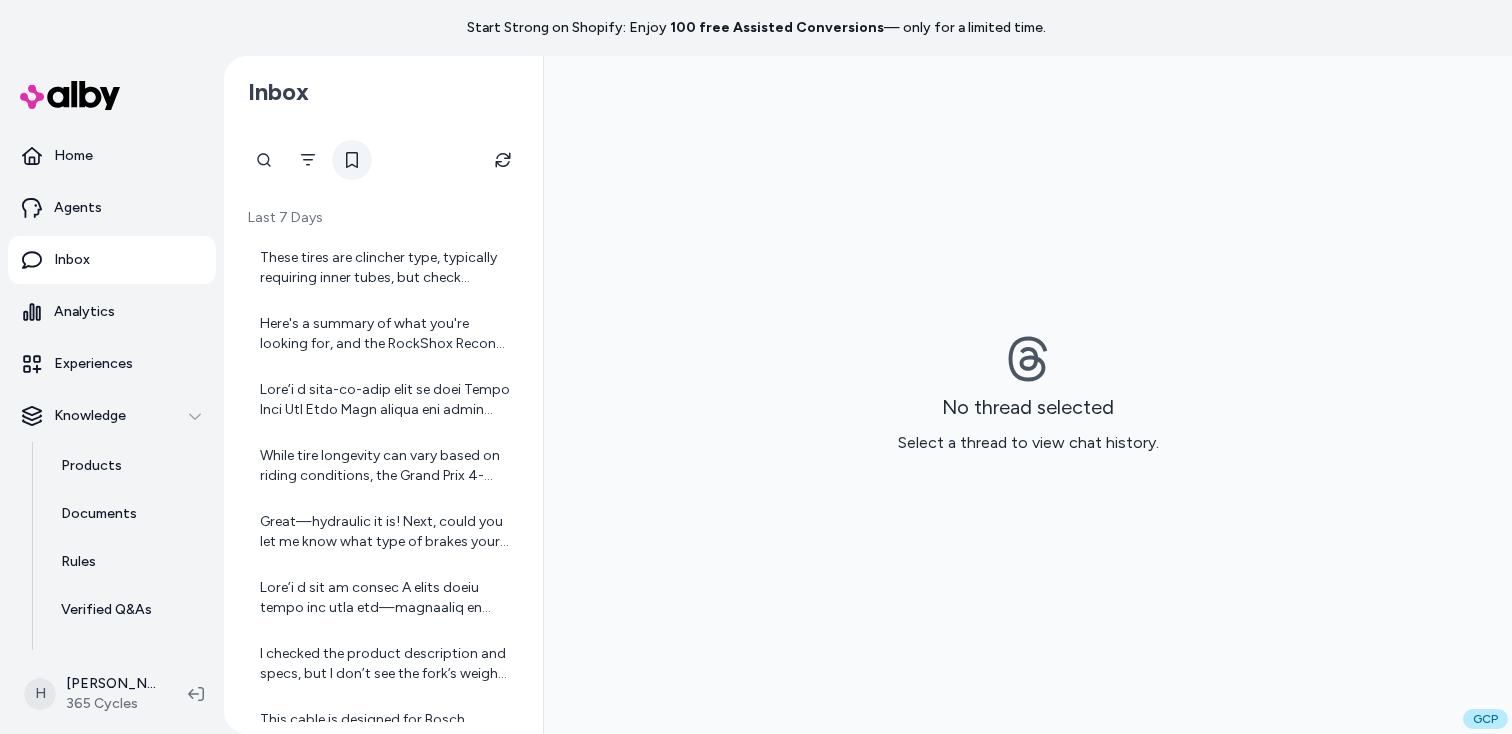 click at bounding box center [352, 160] 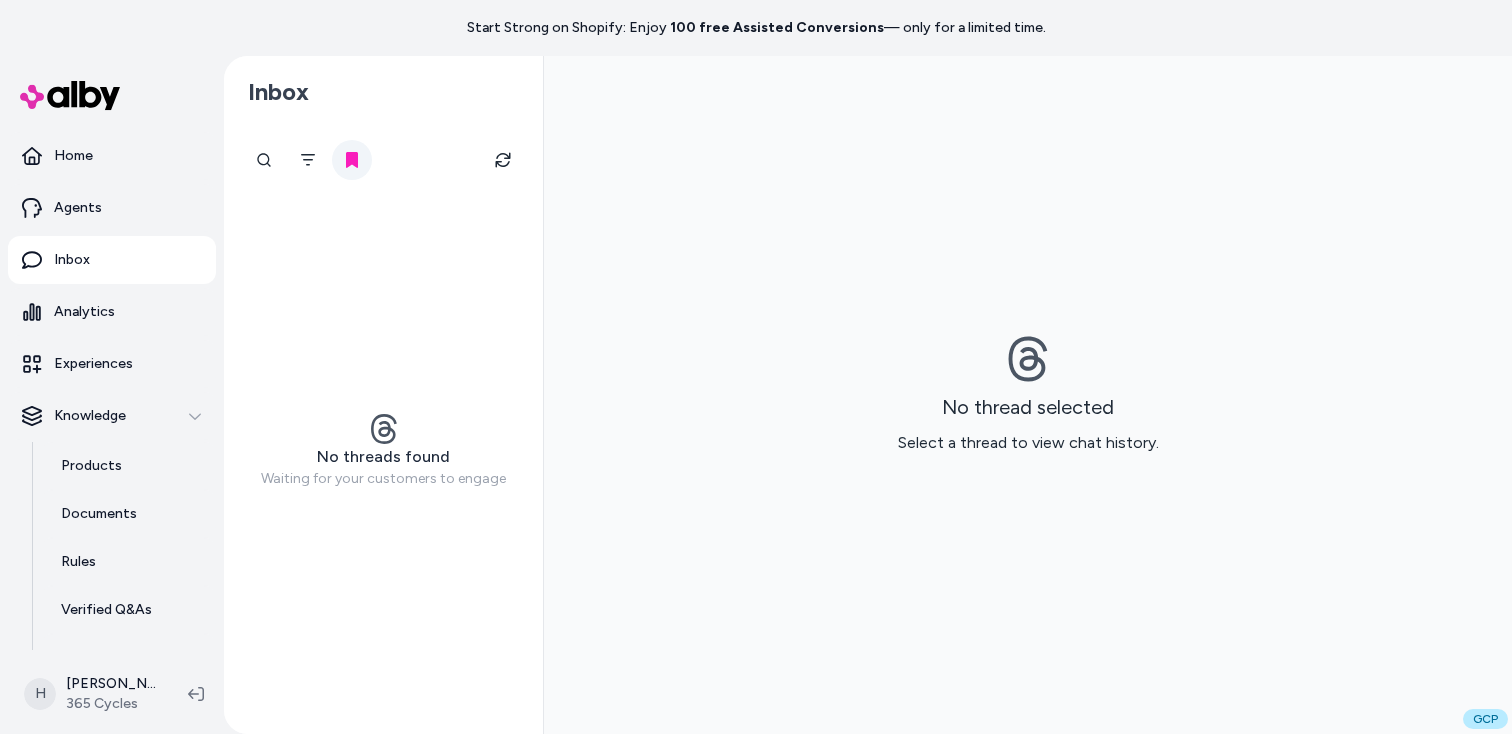 click at bounding box center (352, 160) 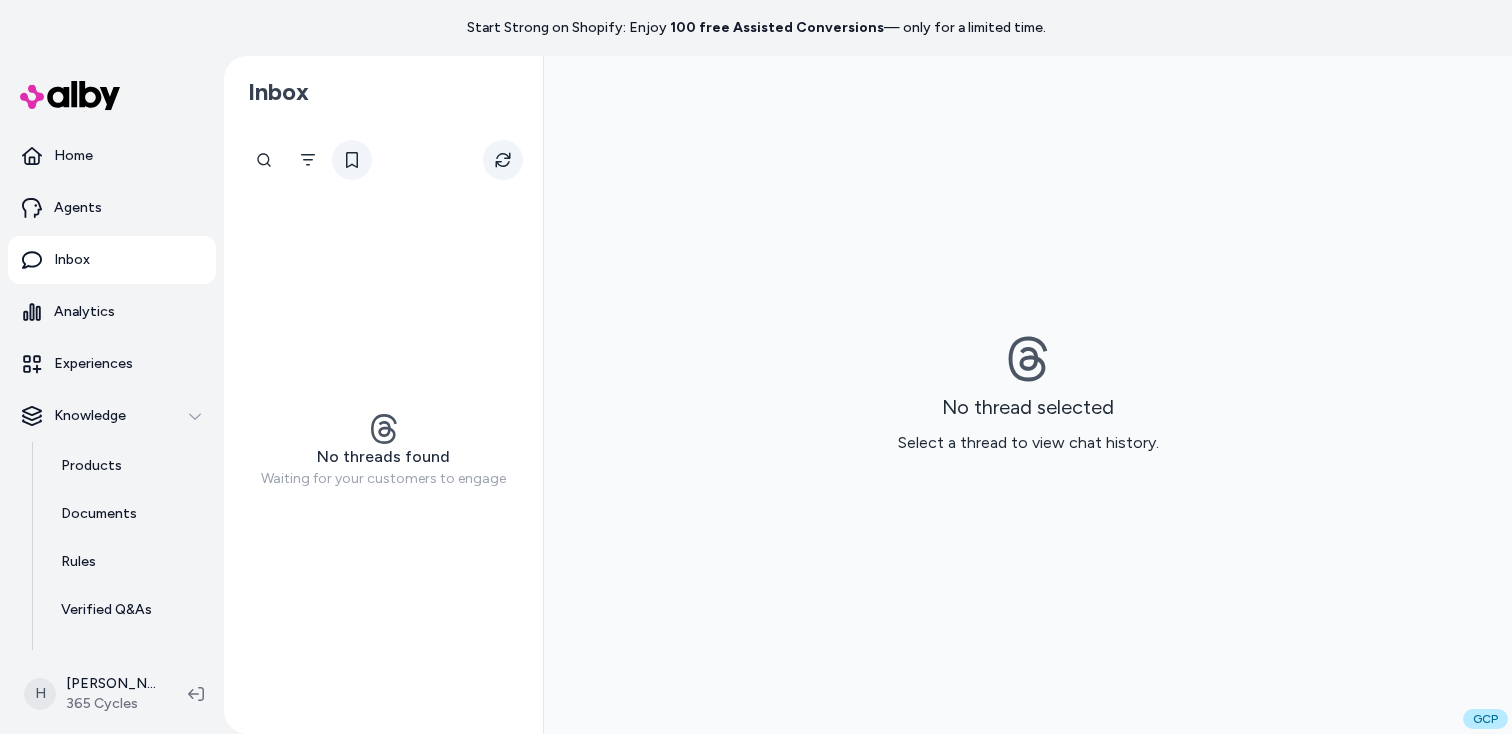 click at bounding box center [503, 160] 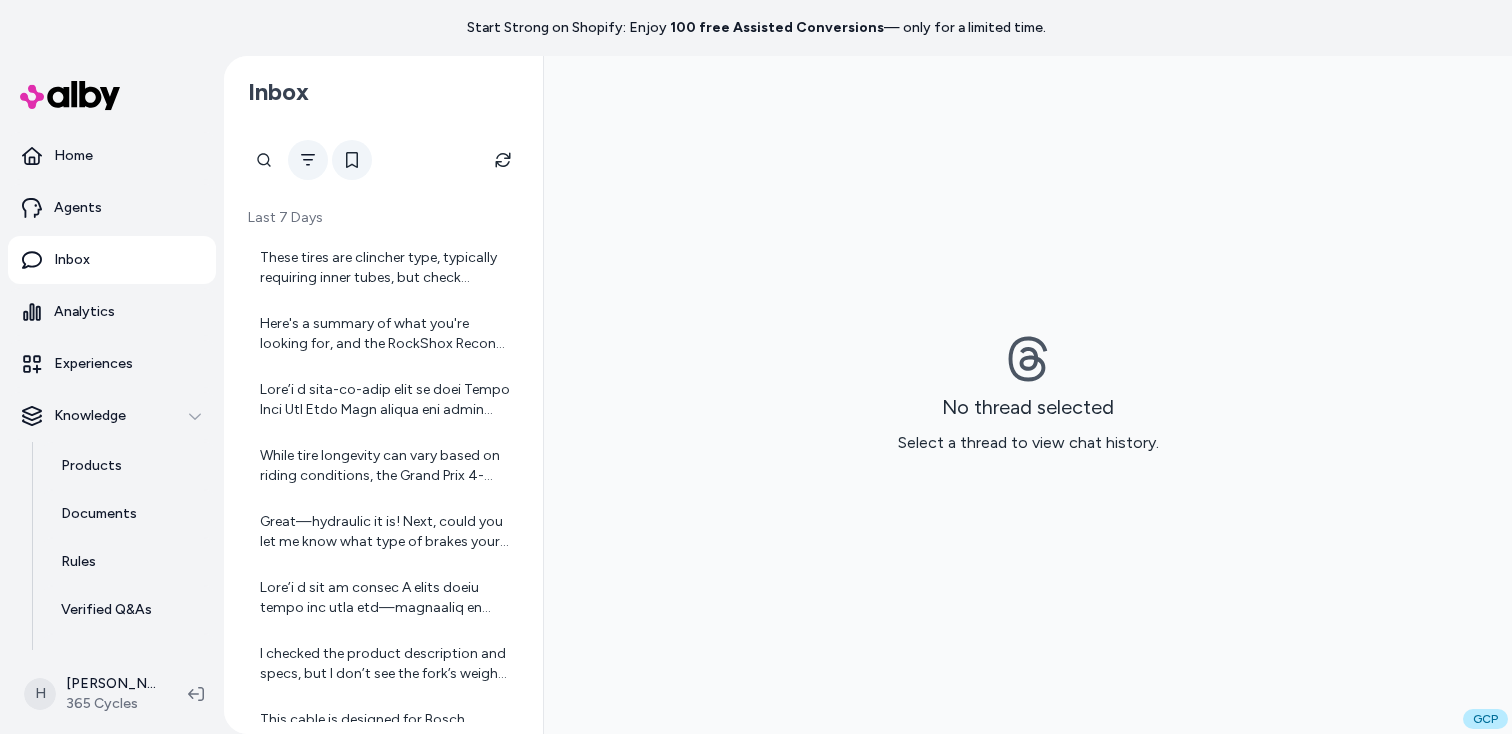 click at bounding box center (308, 160) 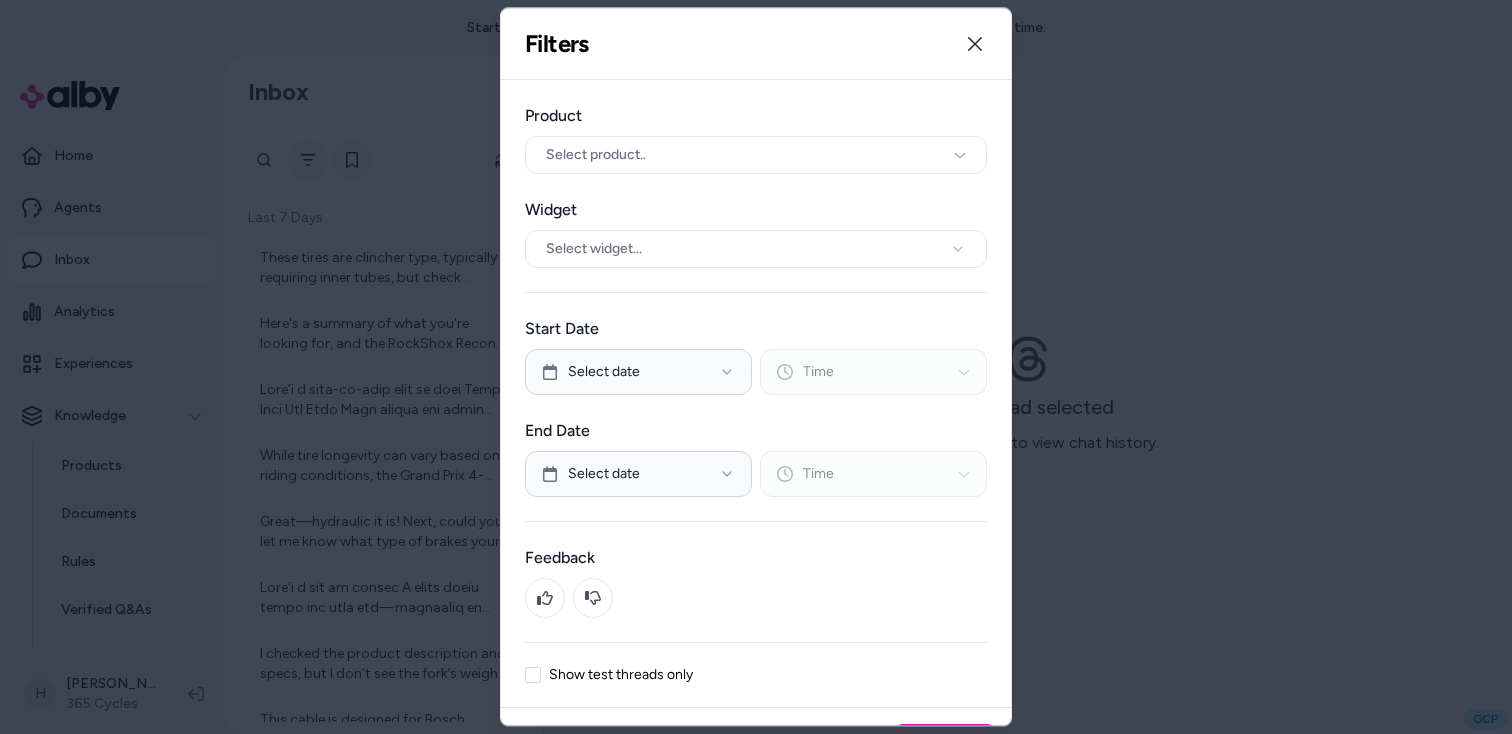 type 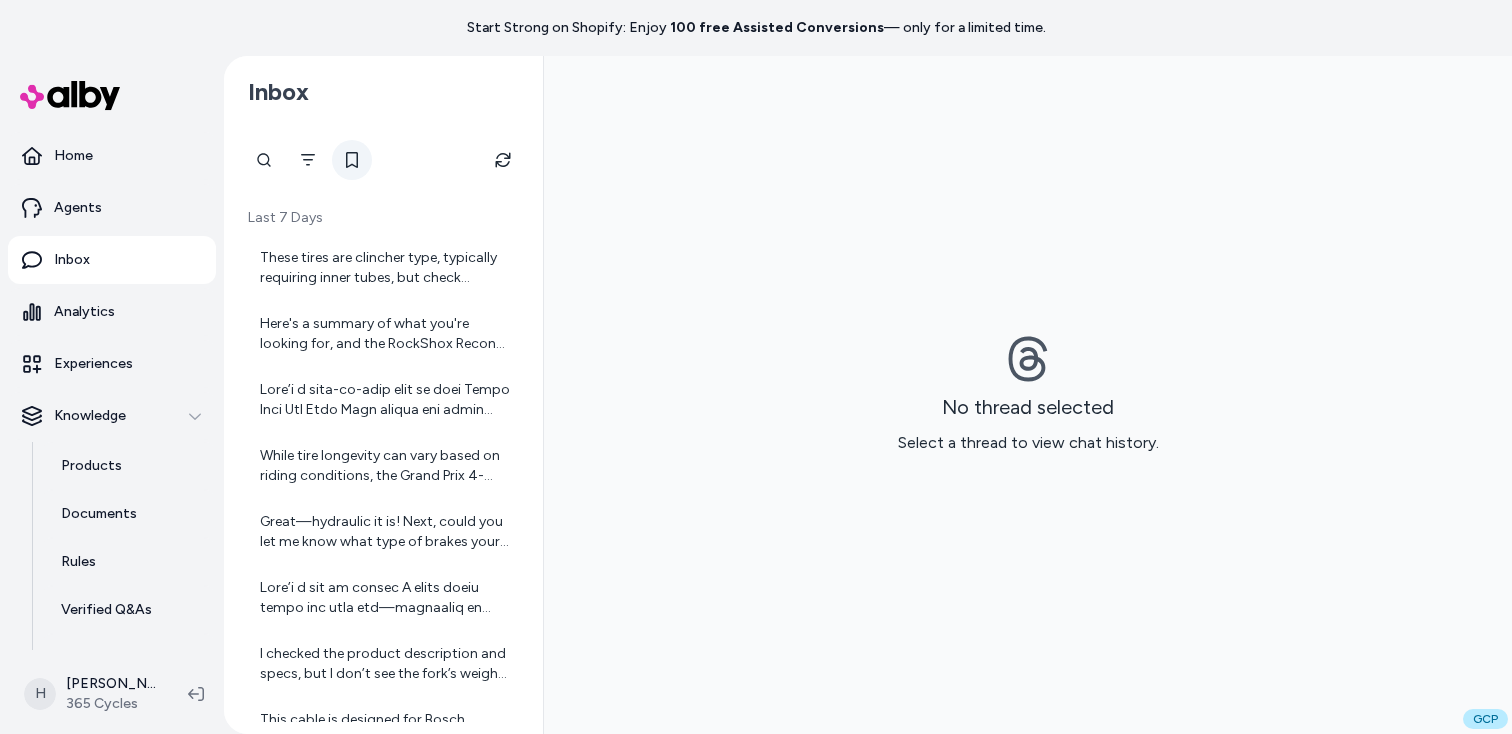 click at bounding box center [264, 160] 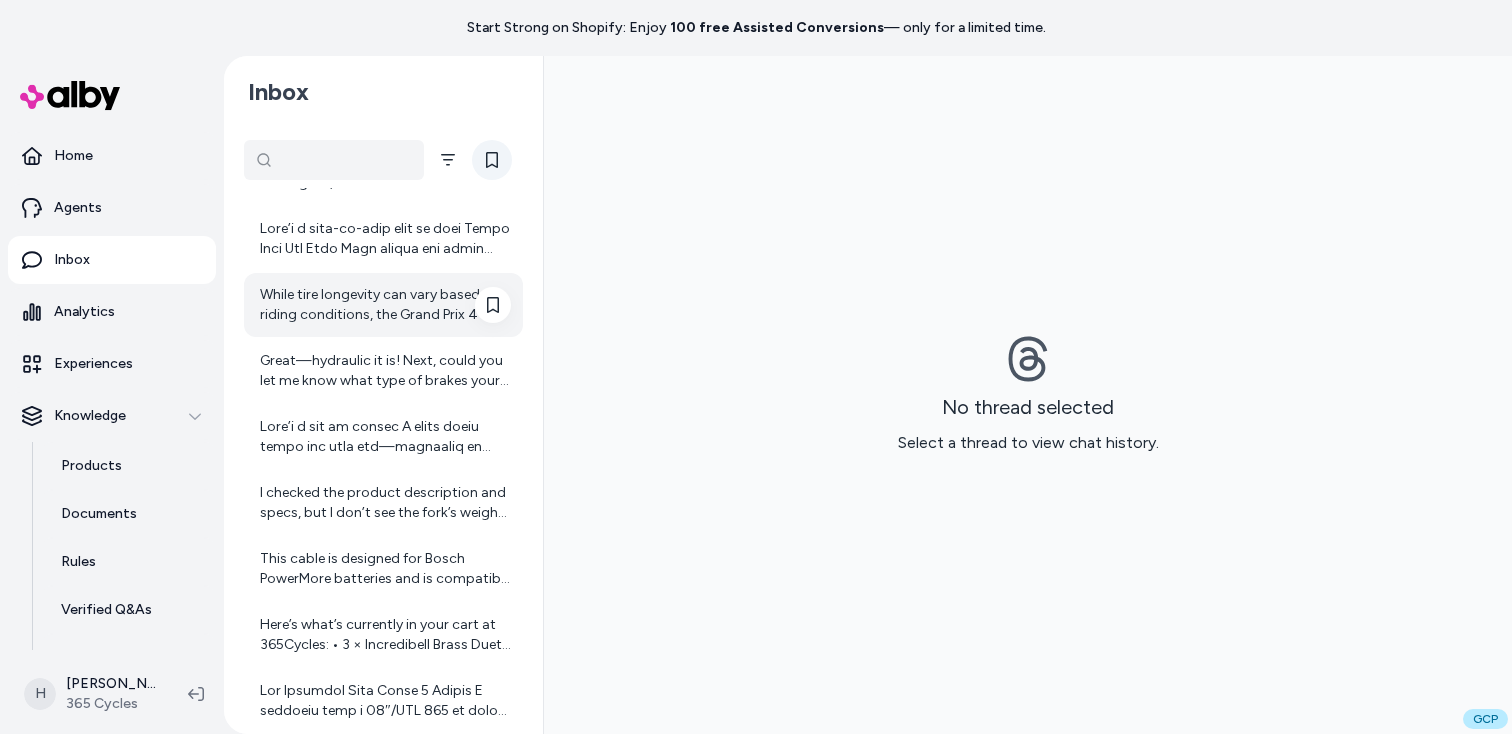 scroll, scrollTop: 186, scrollLeft: 0, axis: vertical 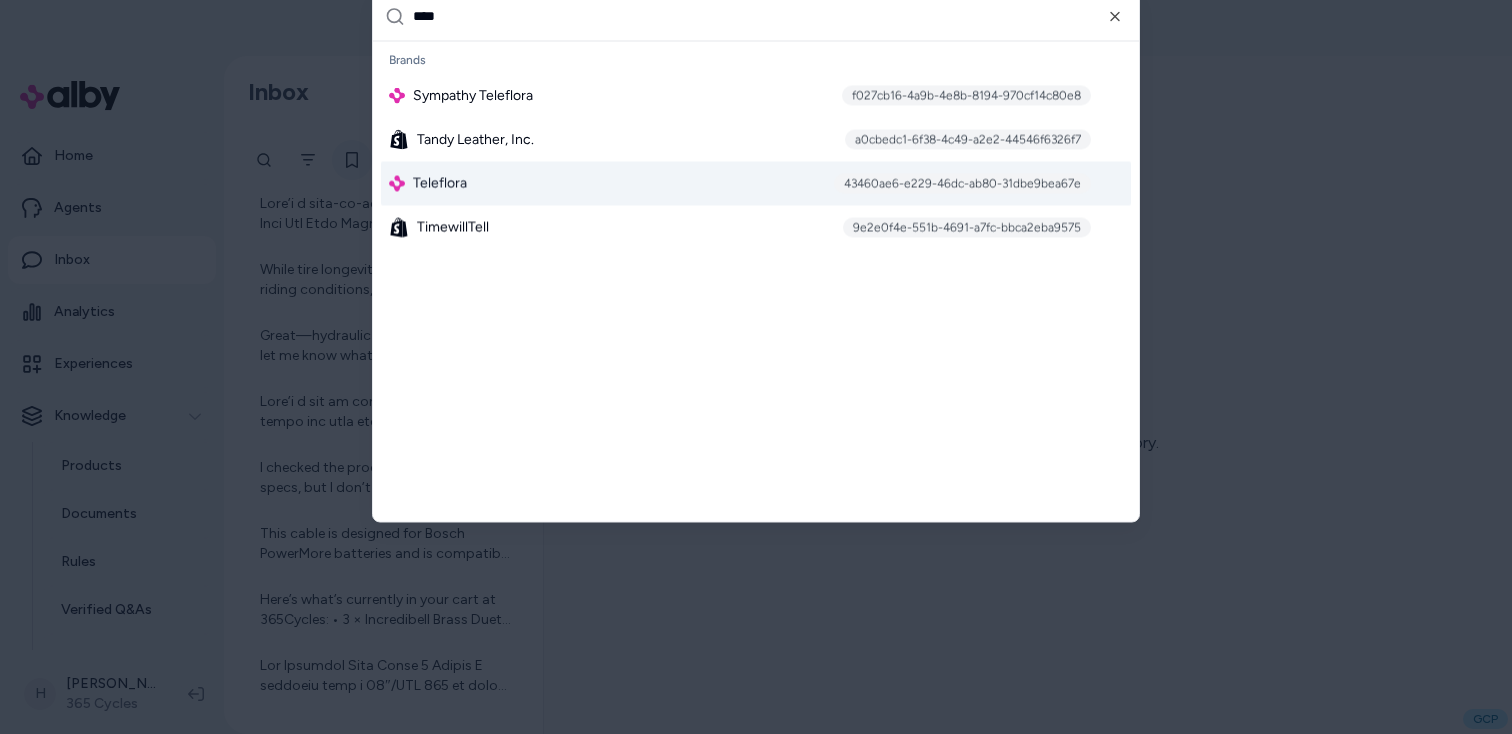 type on "****" 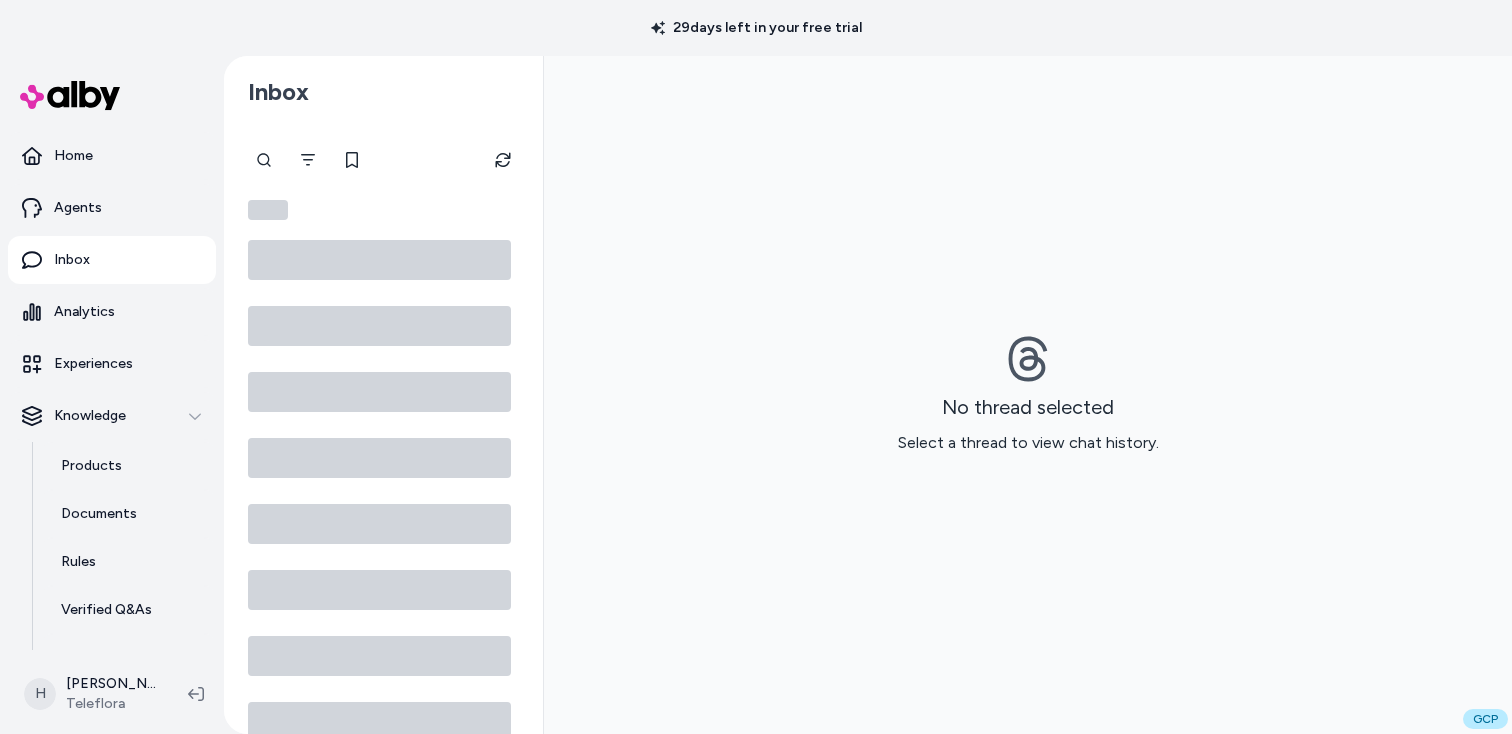 scroll, scrollTop: 0, scrollLeft: 0, axis: both 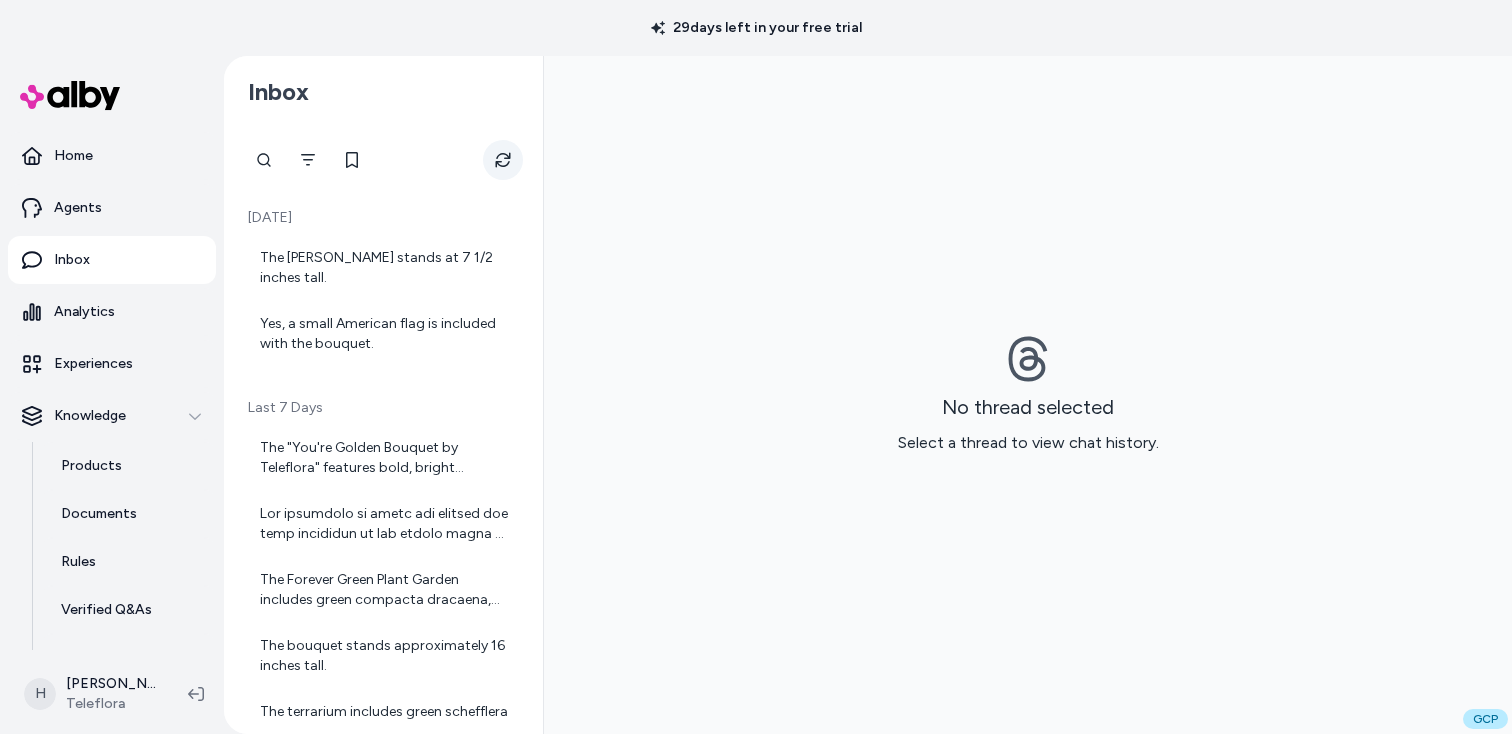 click at bounding box center [503, 160] 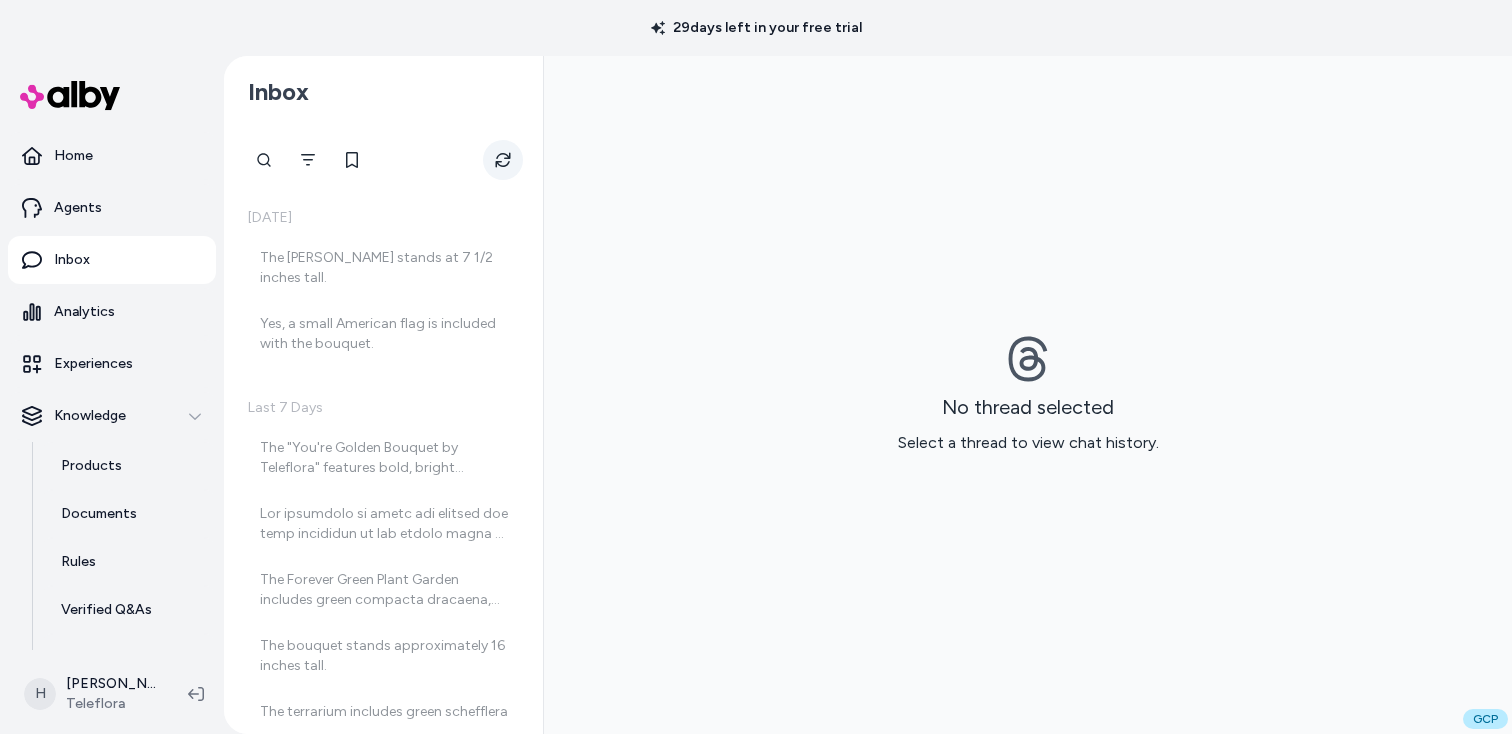 click at bounding box center [503, 160] 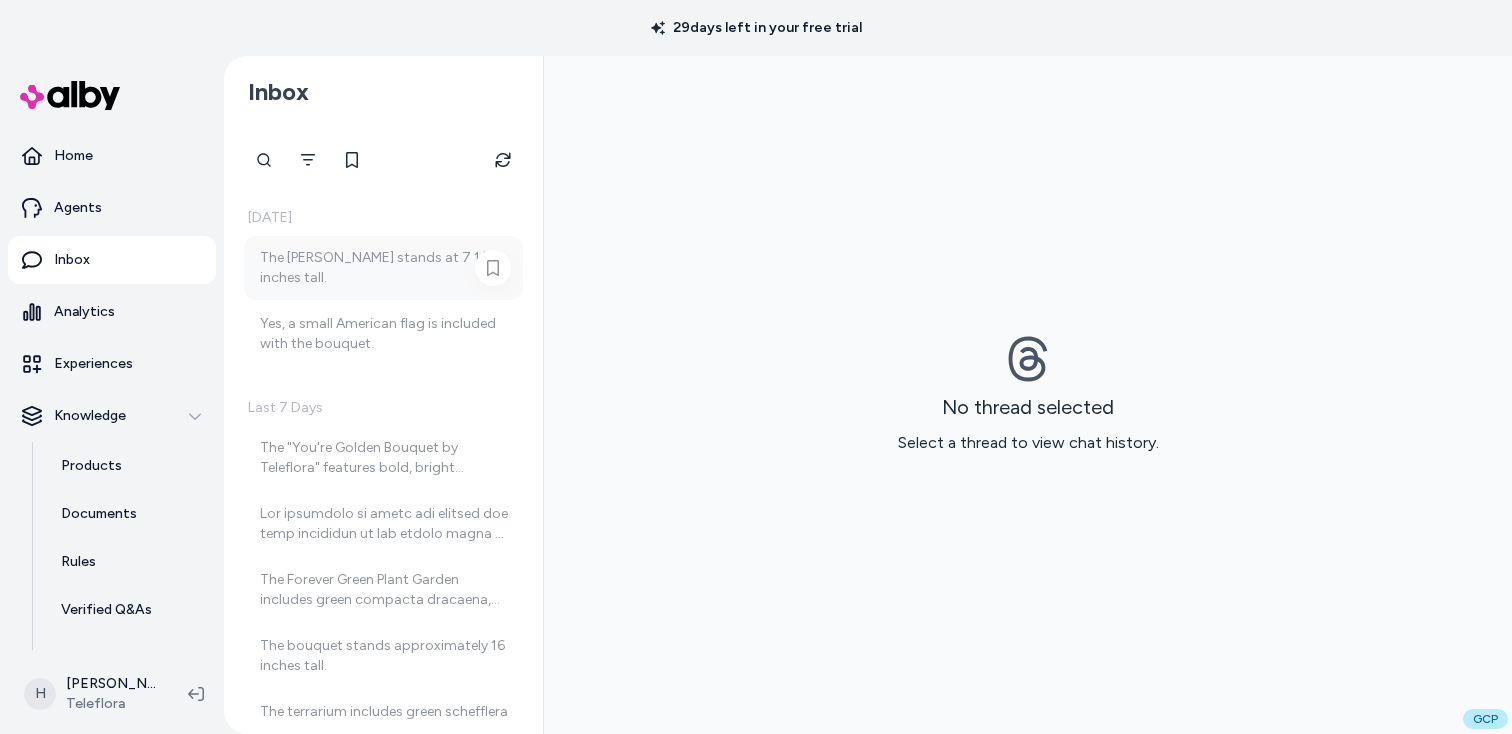 click on "The [PERSON_NAME] stands at 7 1/2 inches tall." at bounding box center [385, 268] 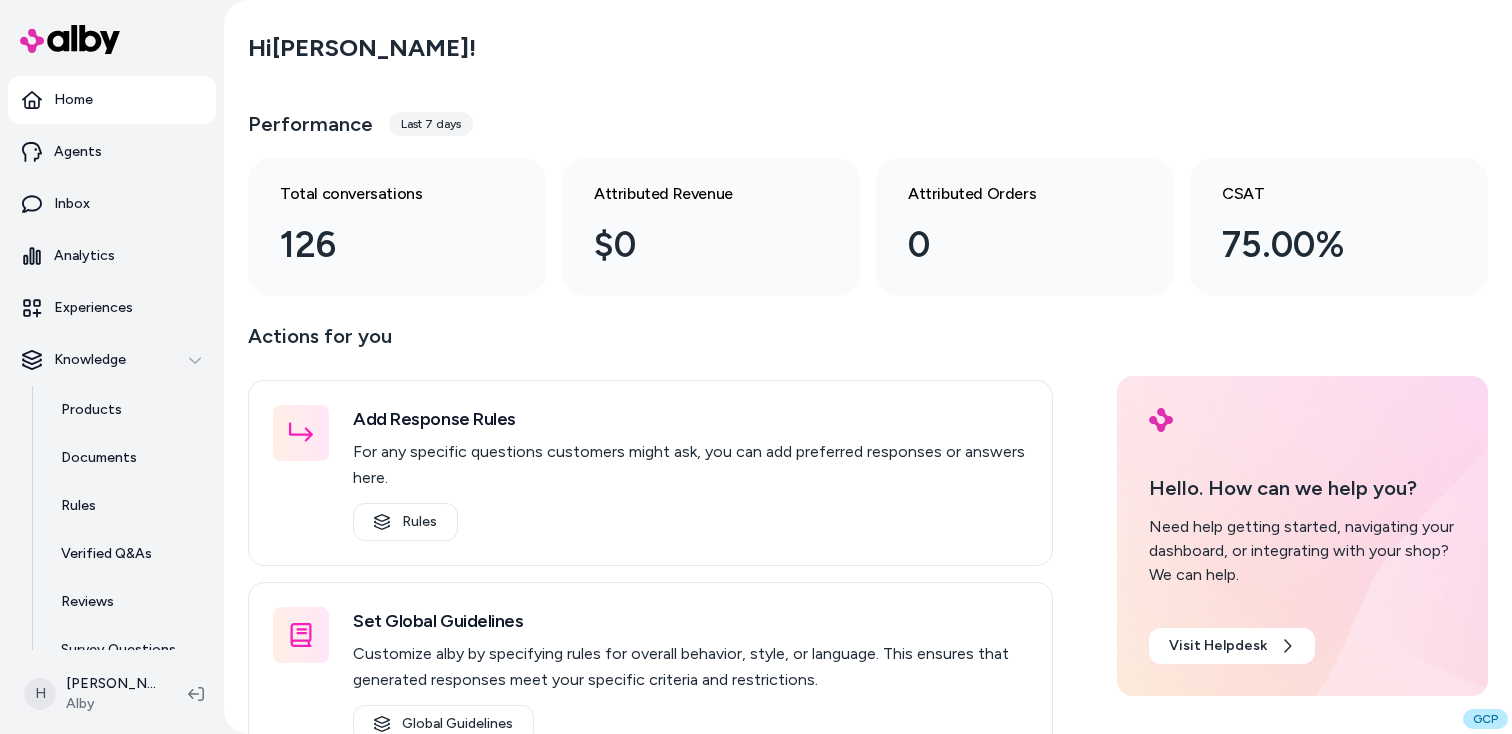 scroll, scrollTop: 0, scrollLeft: 0, axis: both 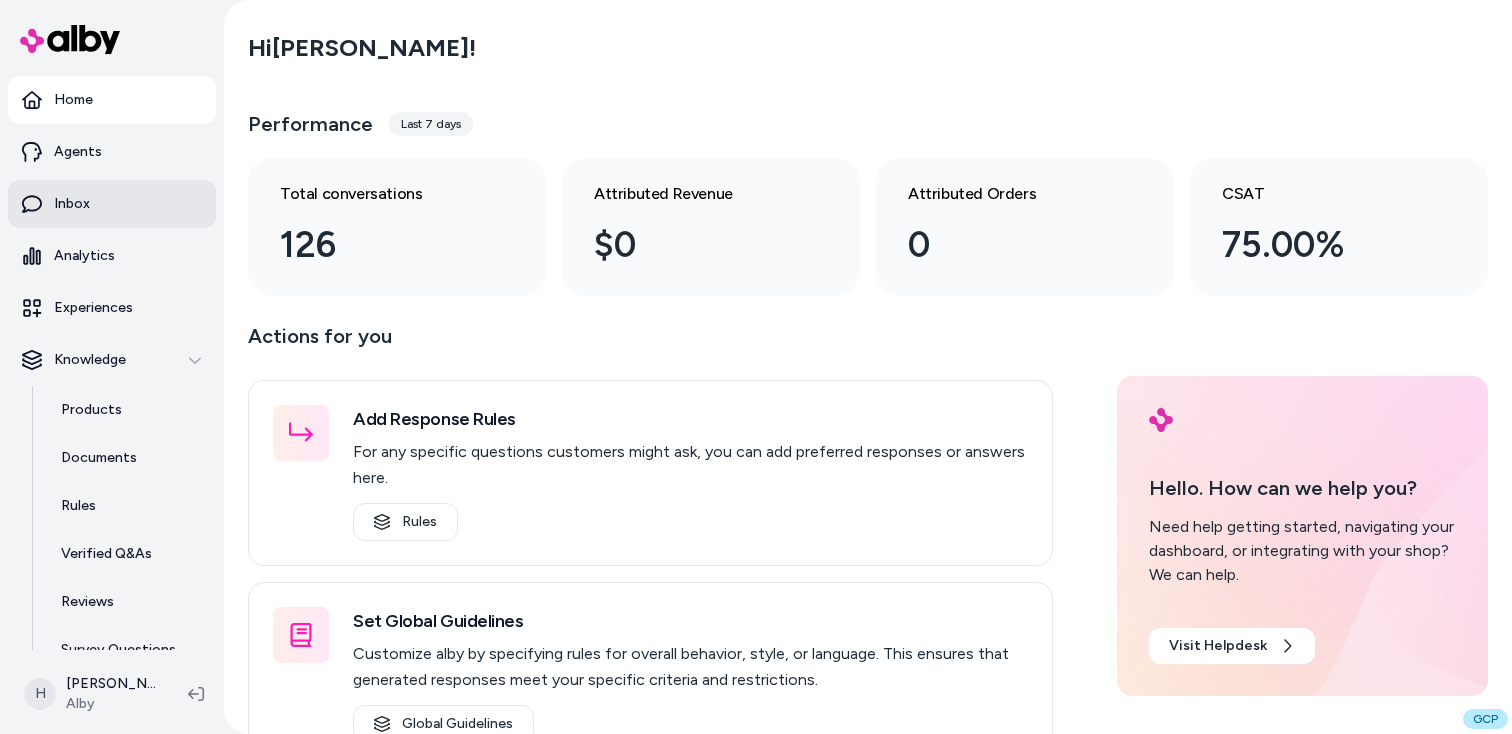 click on "Inbox" at bounding box center [112, 204] 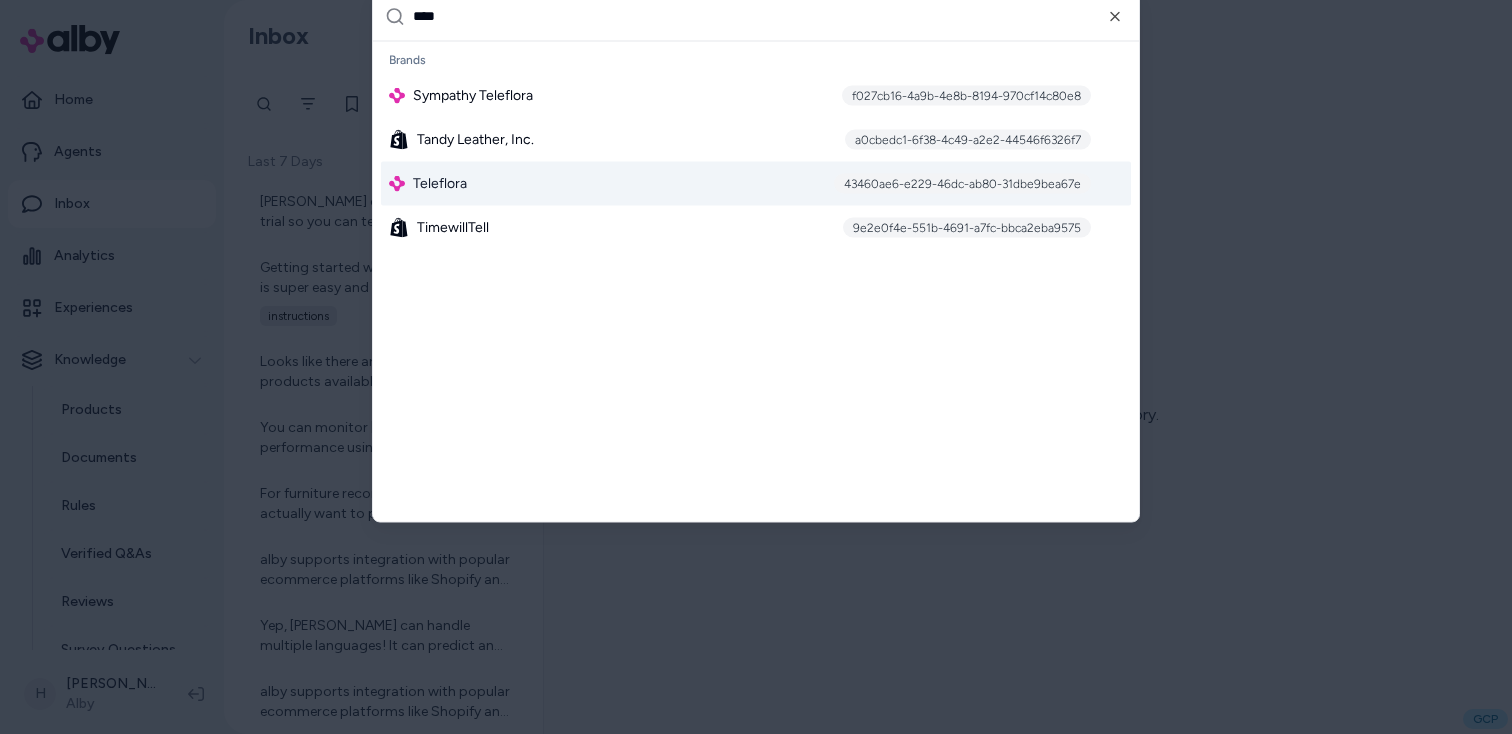 type on "****" 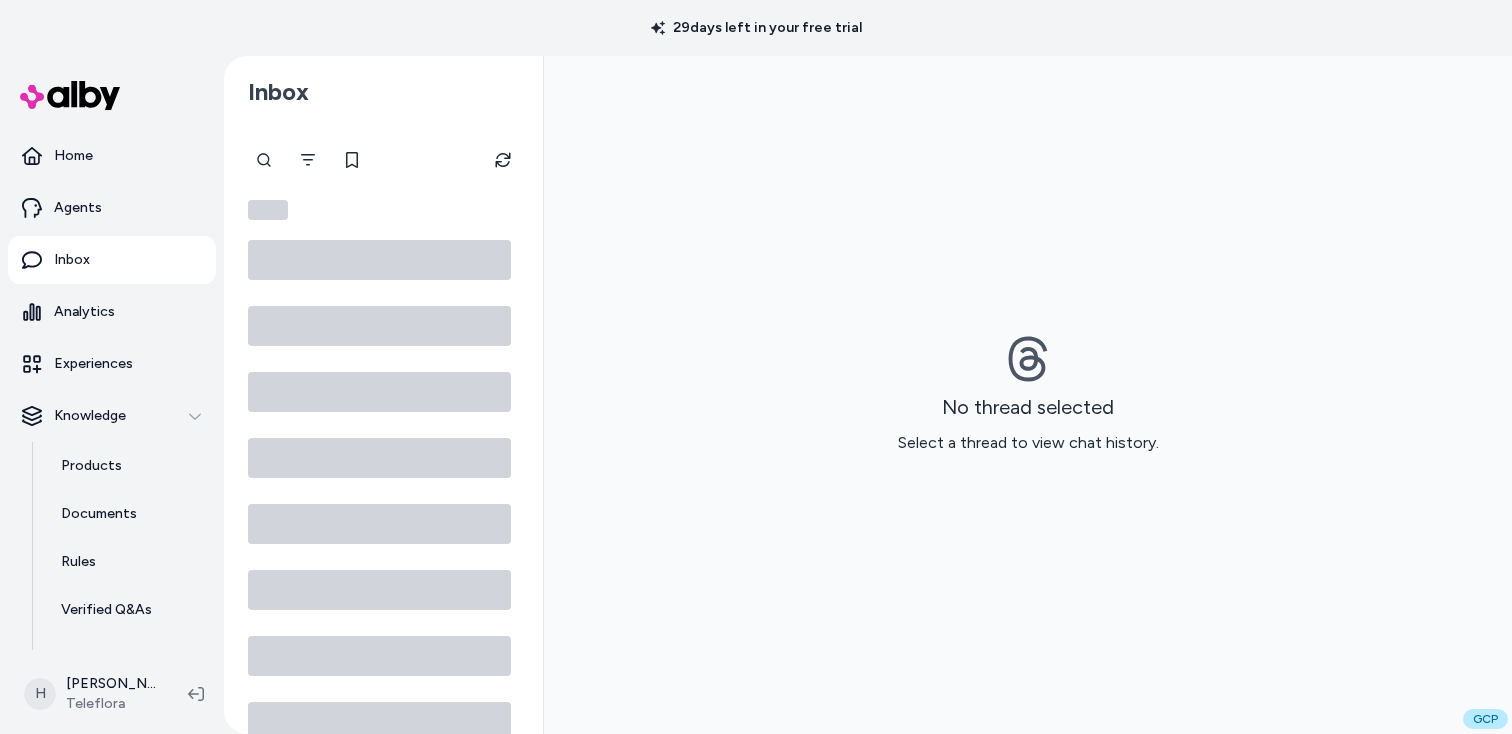 scroll, scrollTop: 0, scrollLeft: 0, axis: both 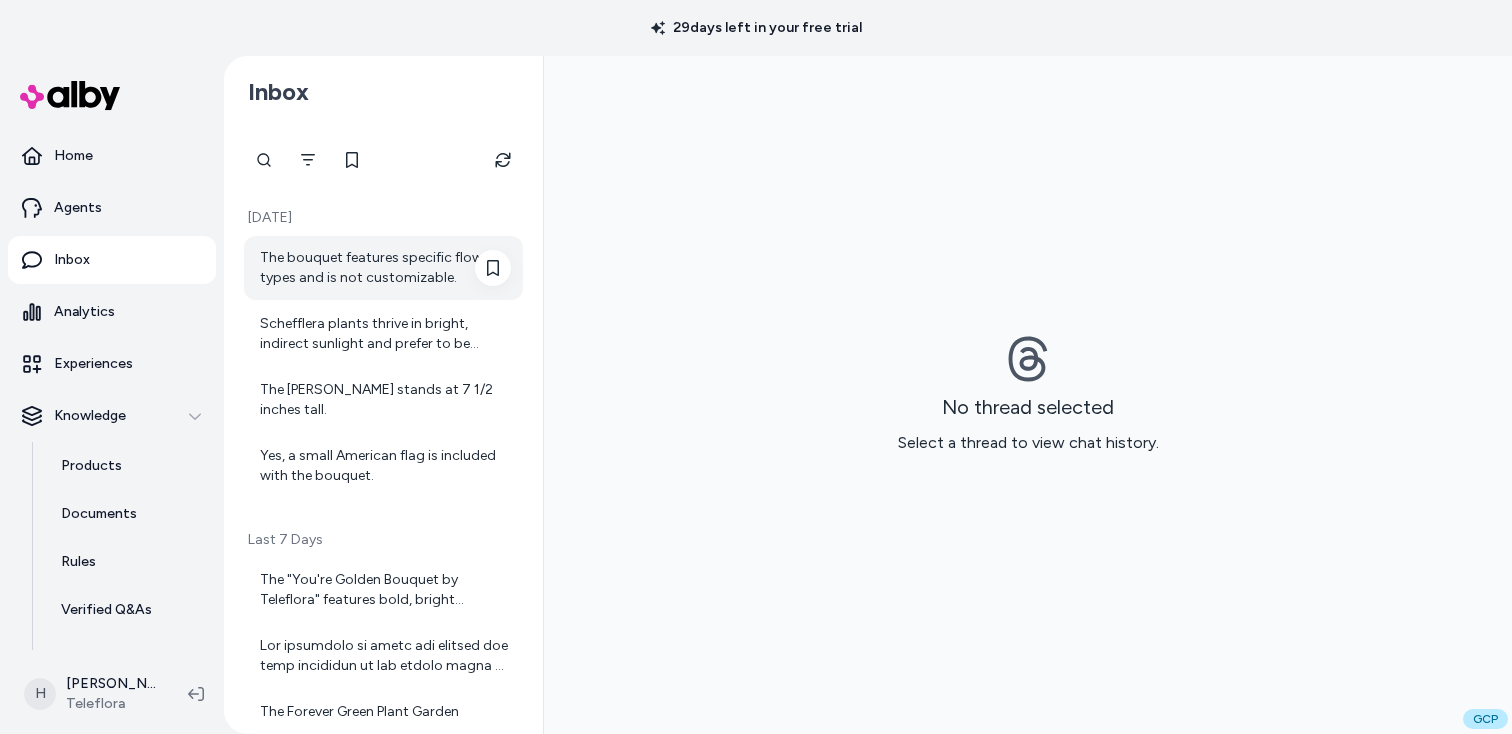 click on "The bouquet features specific flower types and is not customizable." at bounding box center (385, 268) 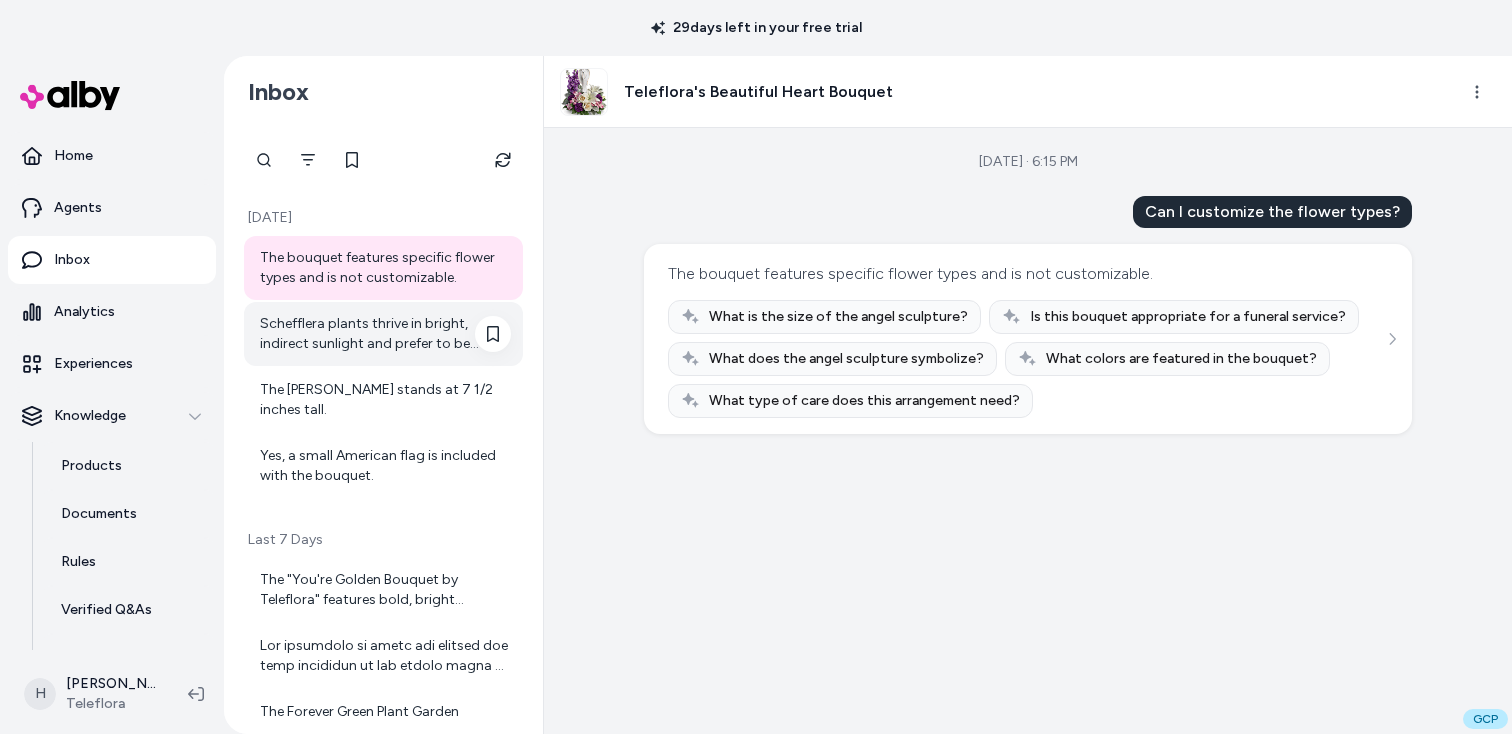 click on "Schefflera plants thrive in bright, indirect sunlight and prefer to be watered when the top inch of soil is dry." at bounding box center (385, 334) 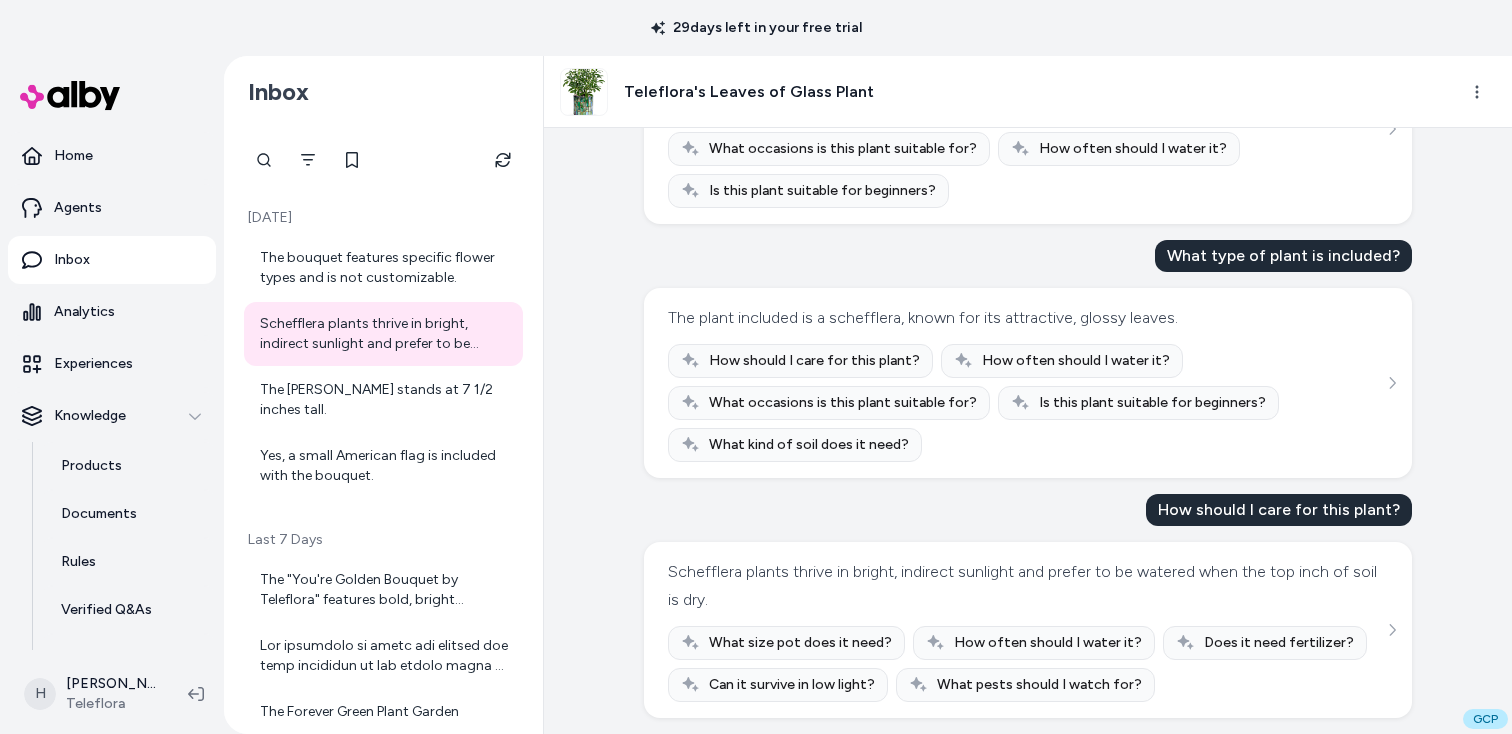 scroll, scrollTop: 218, scrollLeft: 0, axis: vertical 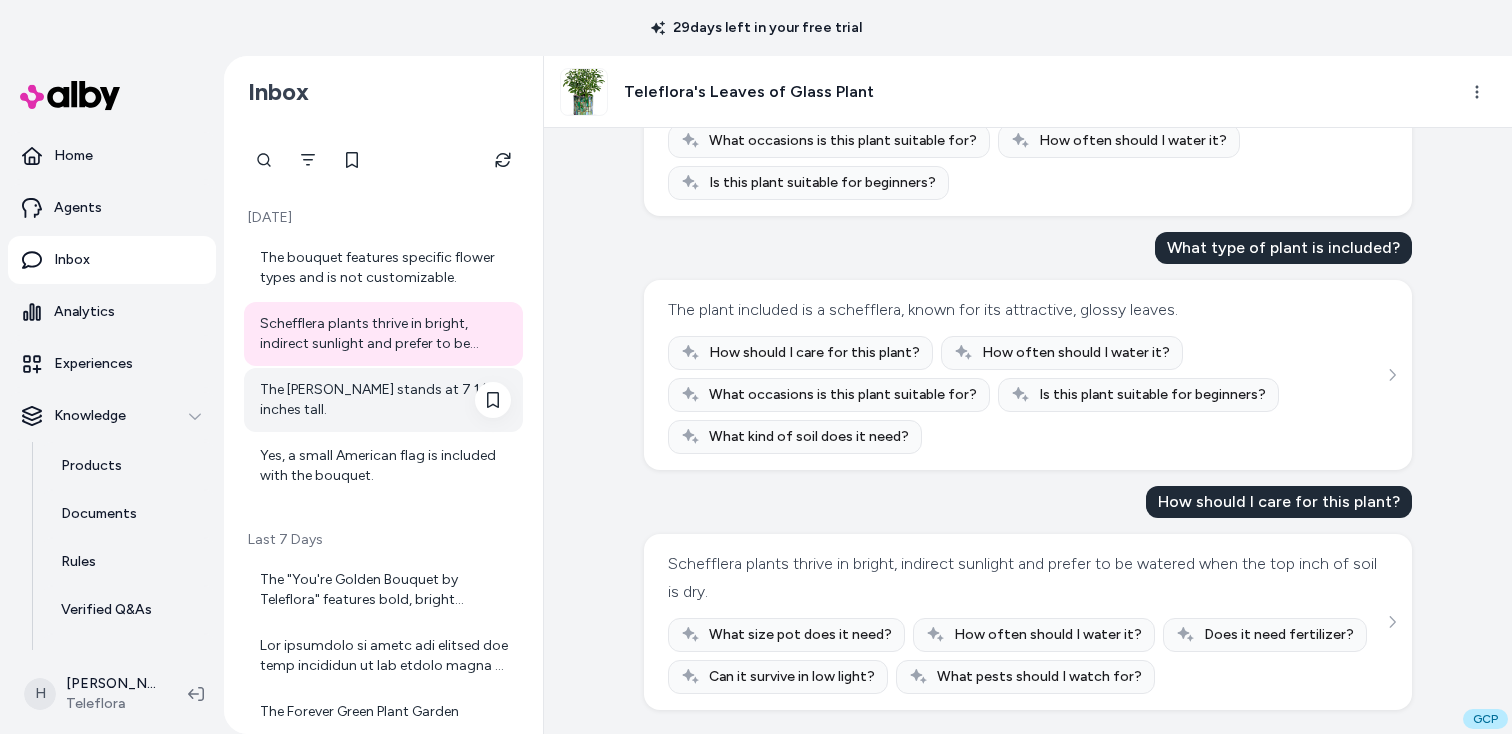 click on "The crystal cross stands at 7 1/2 inches tall." at bounding box center (383, 400) 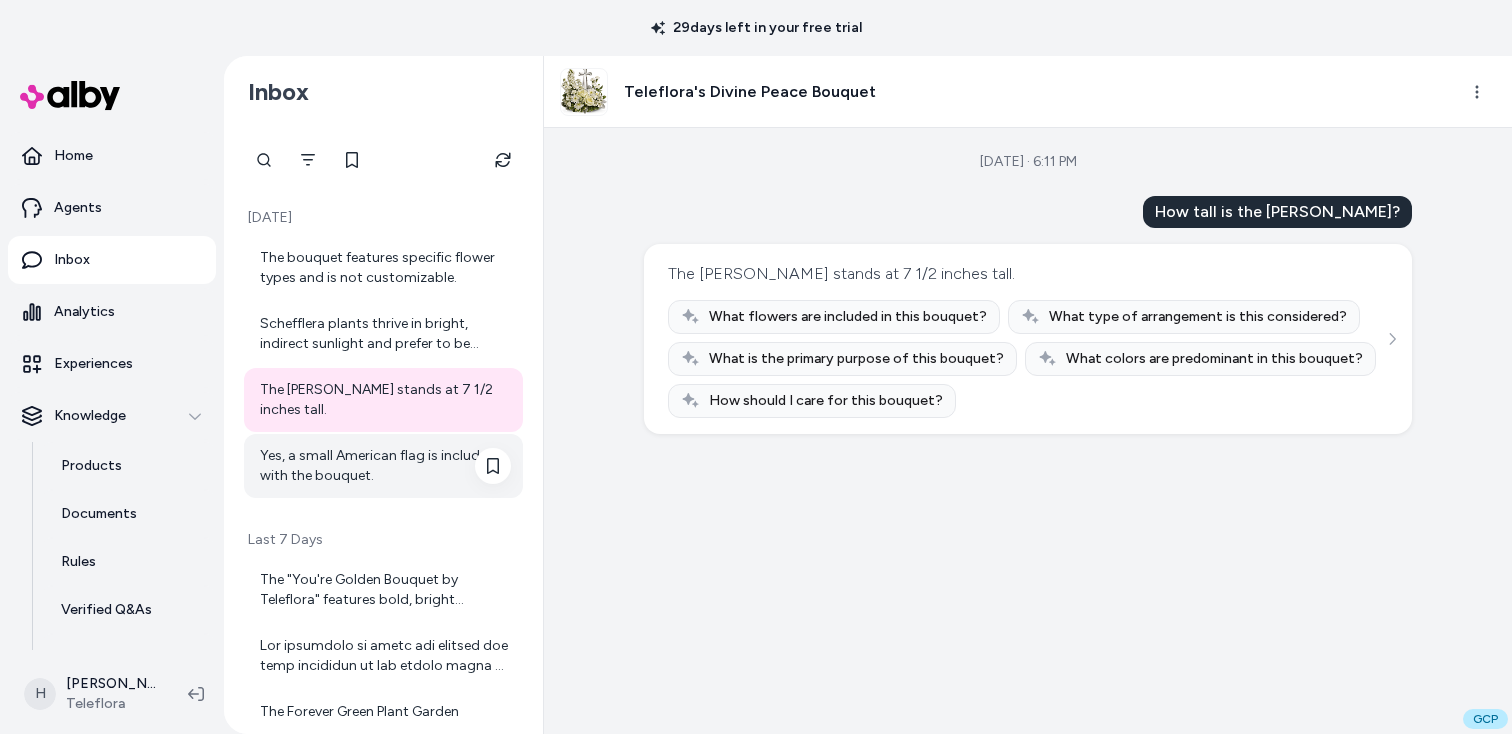 click on "Yes, a small American flag is included with the bouquet." at bounding box center [383, 466] 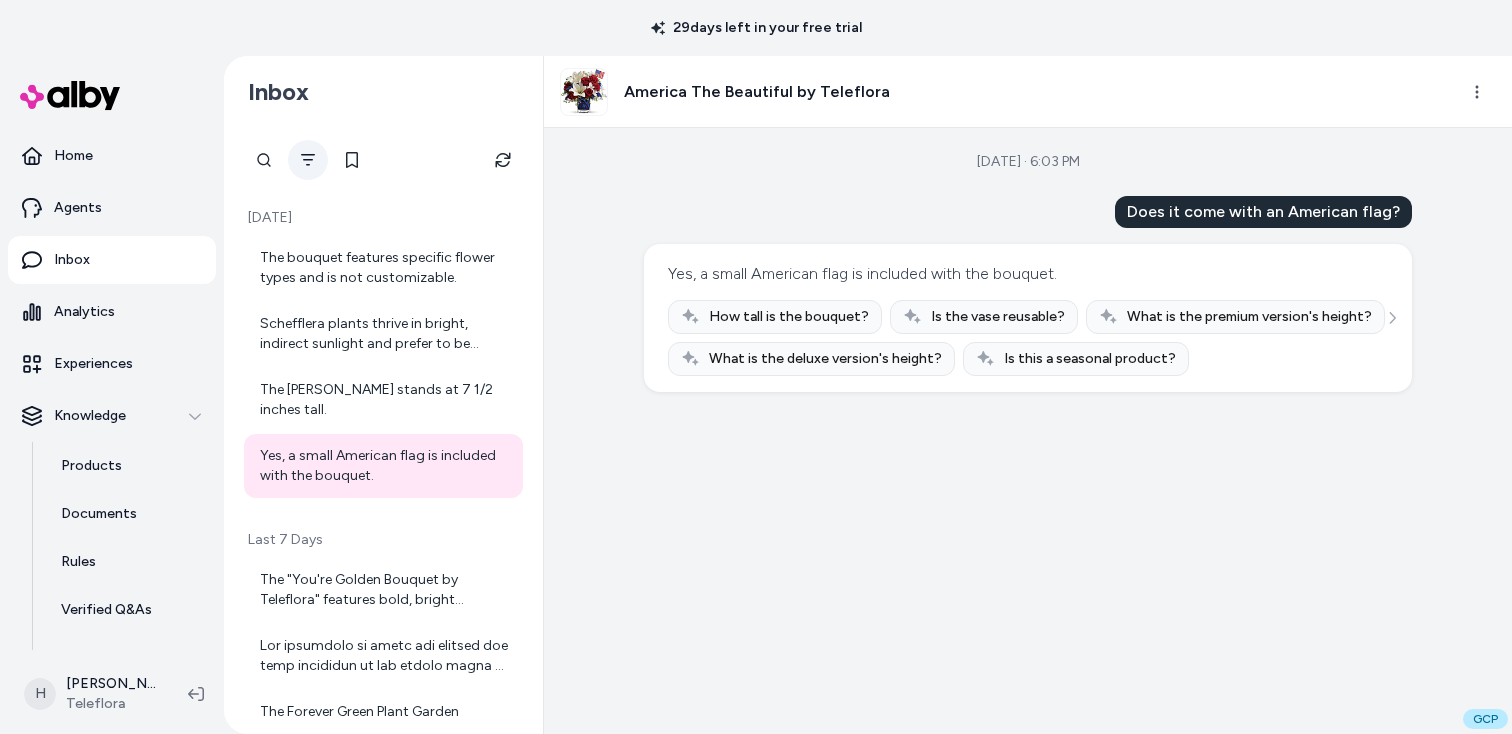 click at bounding box center [308, 160] 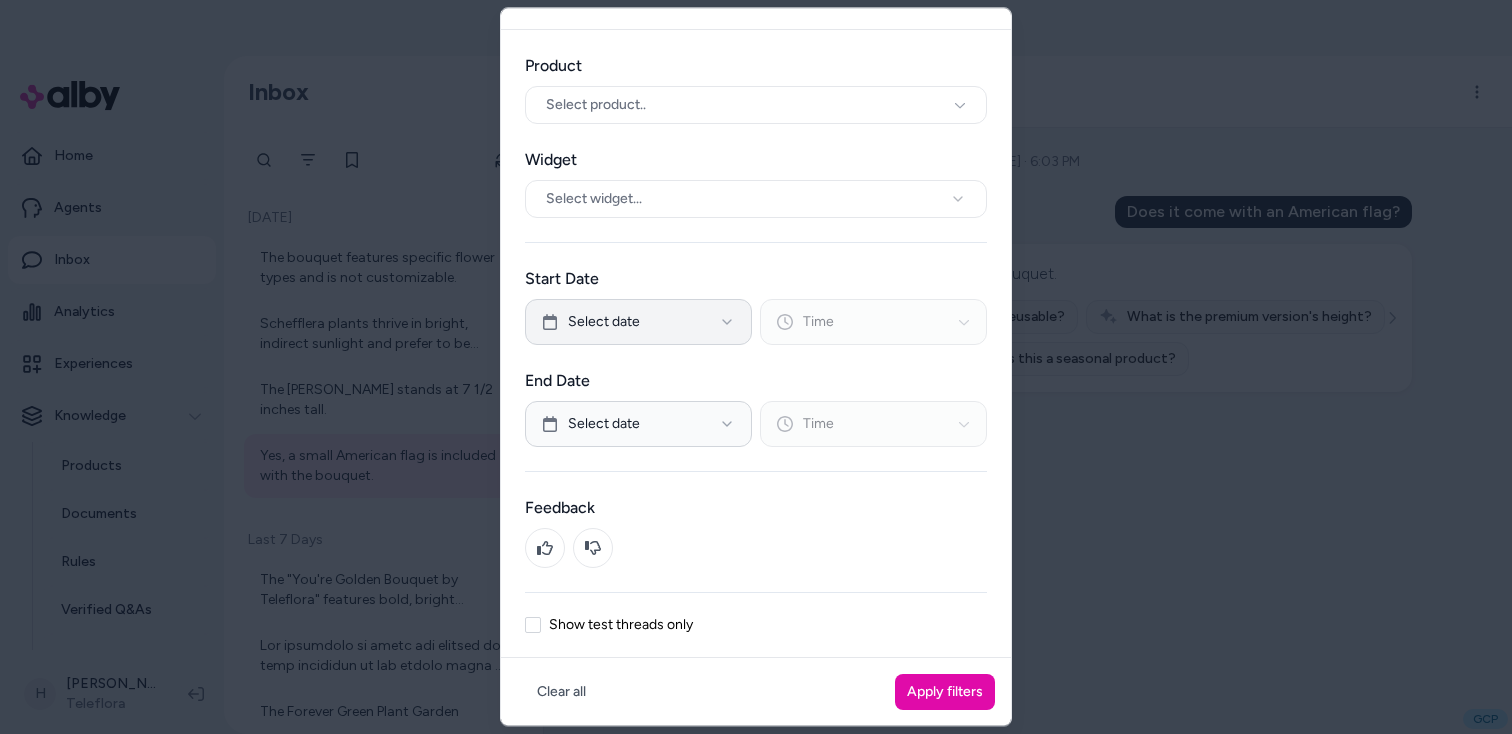 scroll, scrollTop: 0, scrollLeft: 0, axis: both 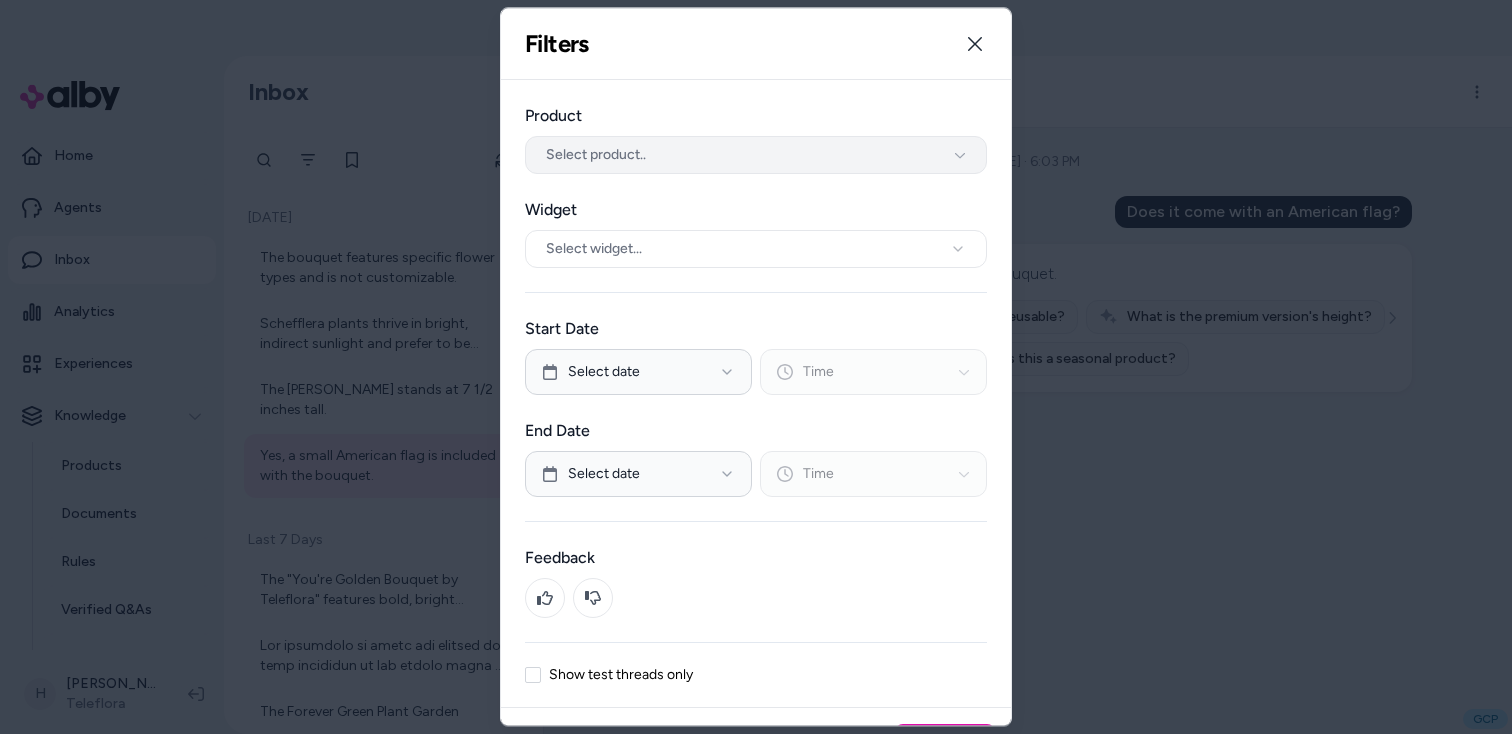 click on "Select product.." at bounding box center (756, 155) 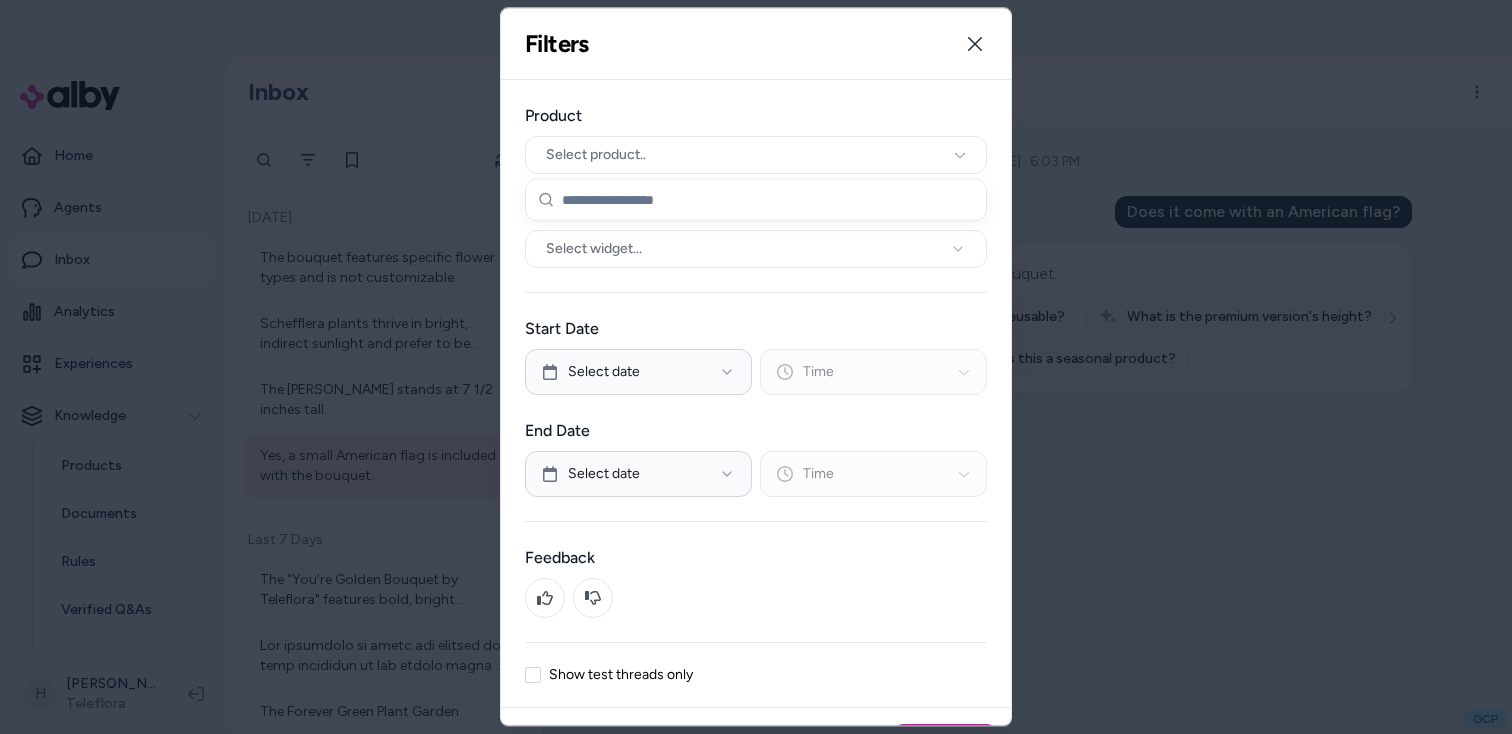 click on "Product Select product.." at bounding box center [756, 139] 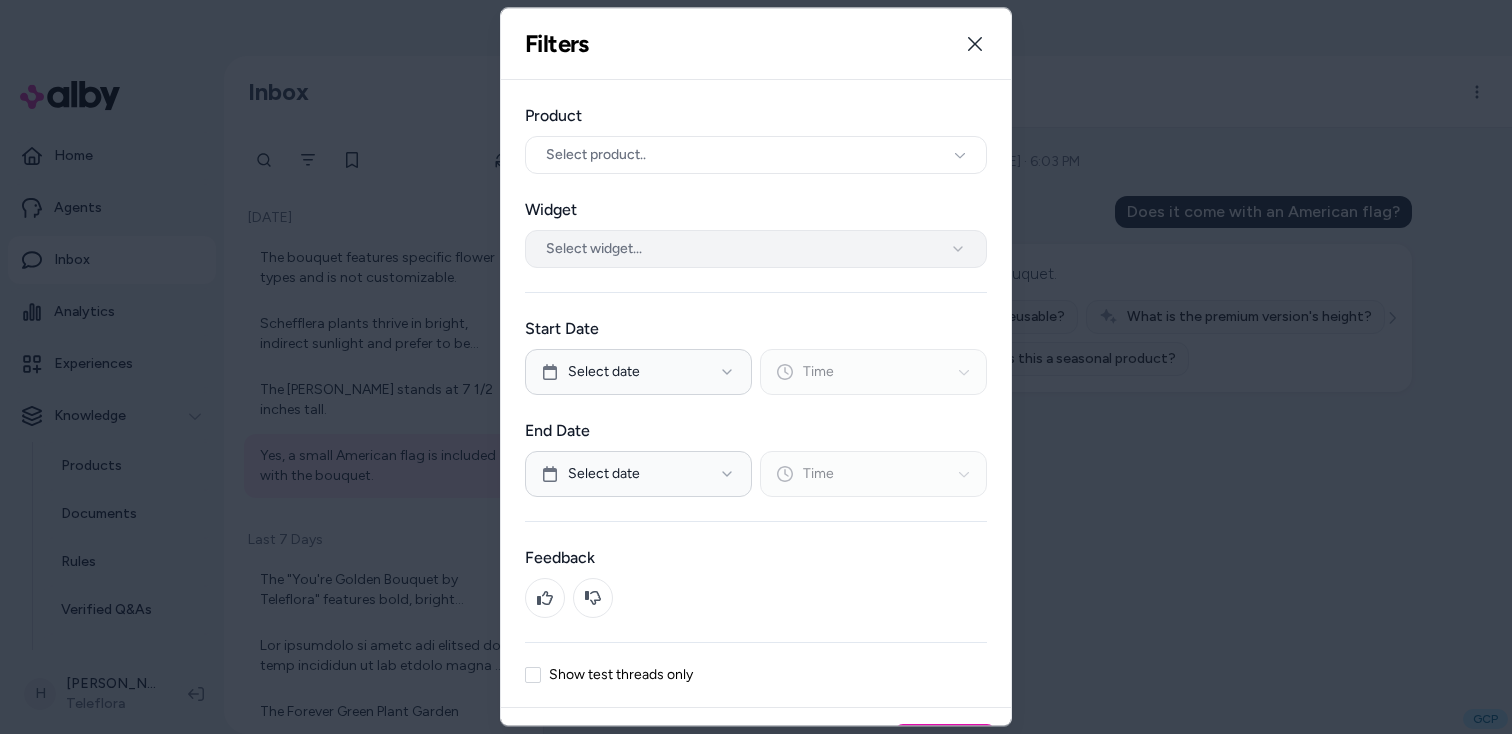 click on "Select widget..." at bounding box center (756, 249) 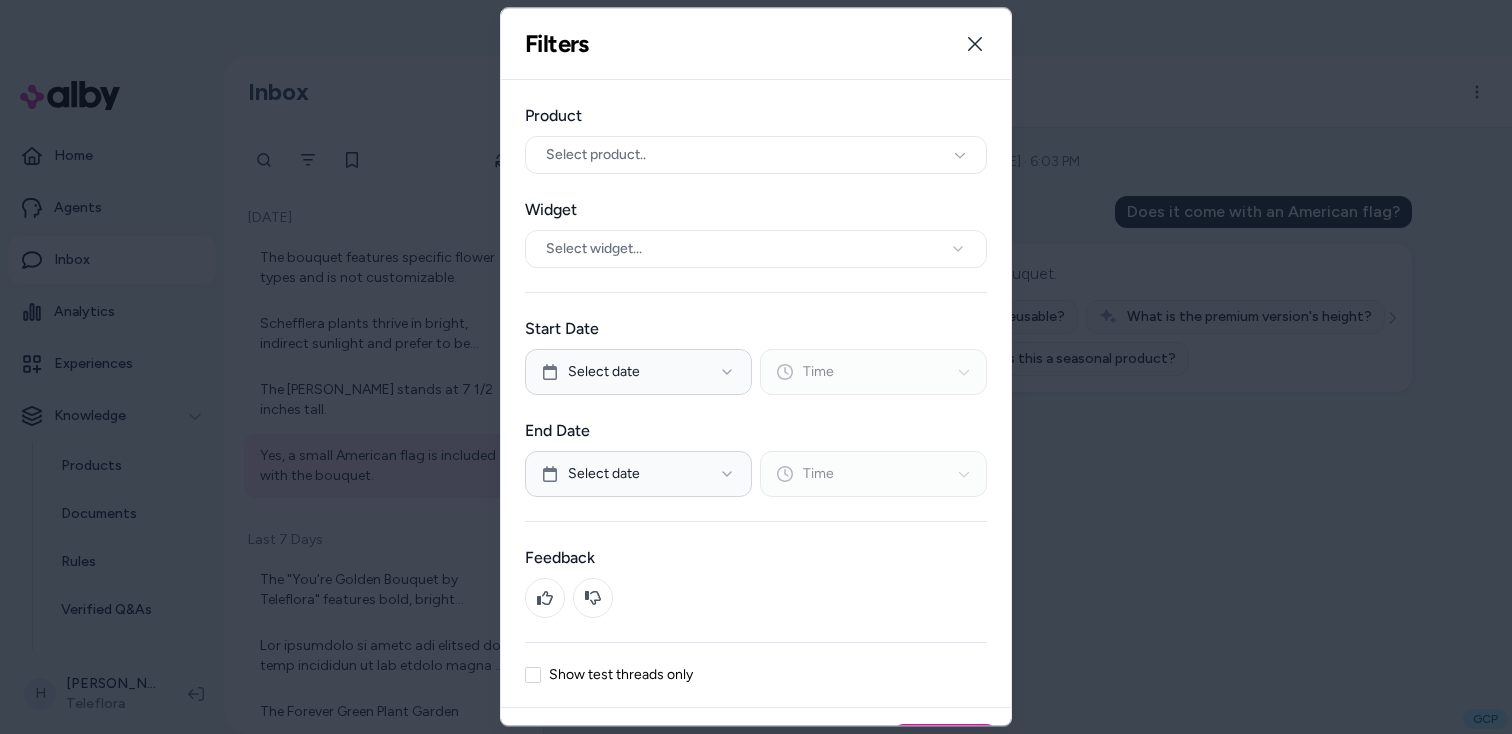 click on "Widget" at bounding box center (756, 210) 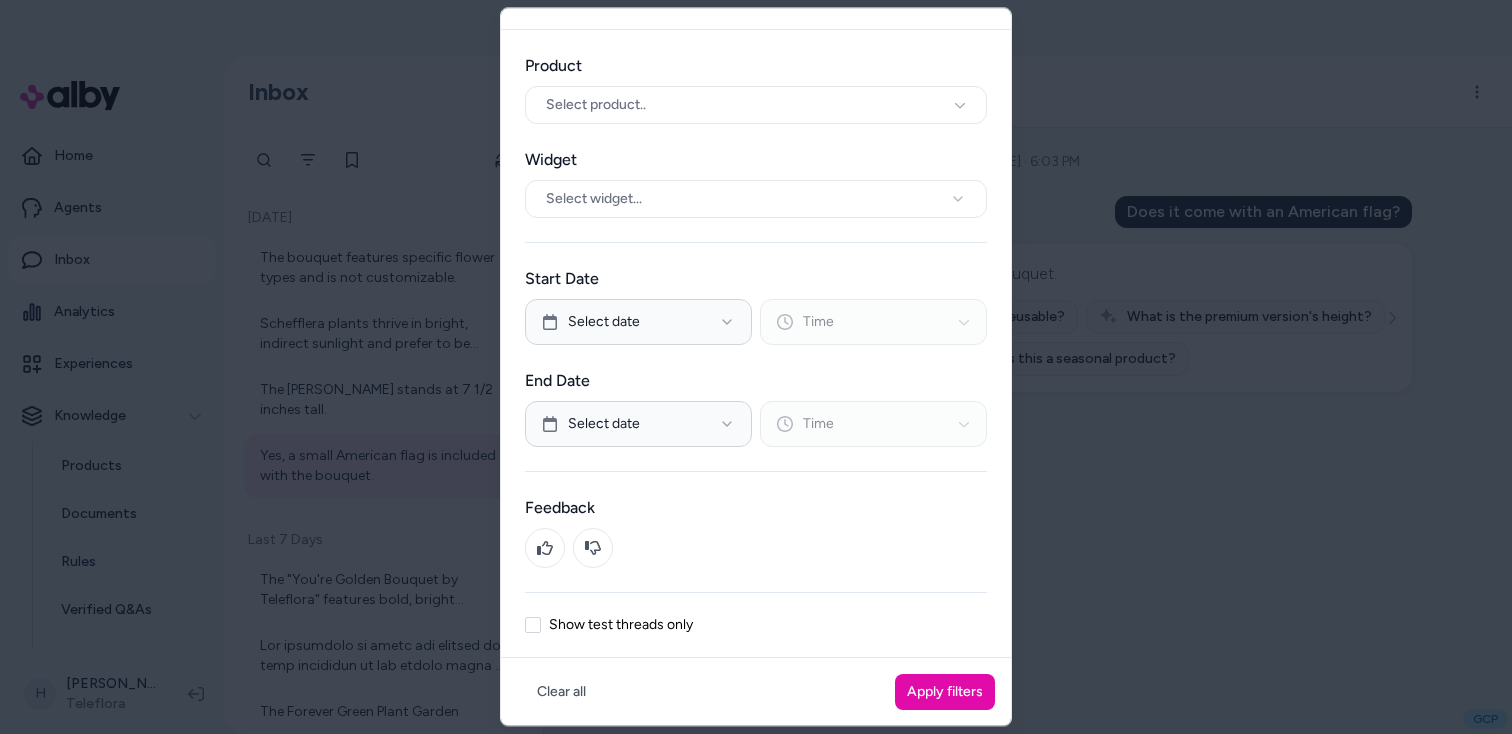click on "Show test threads only" at bounding box center [621, 625] 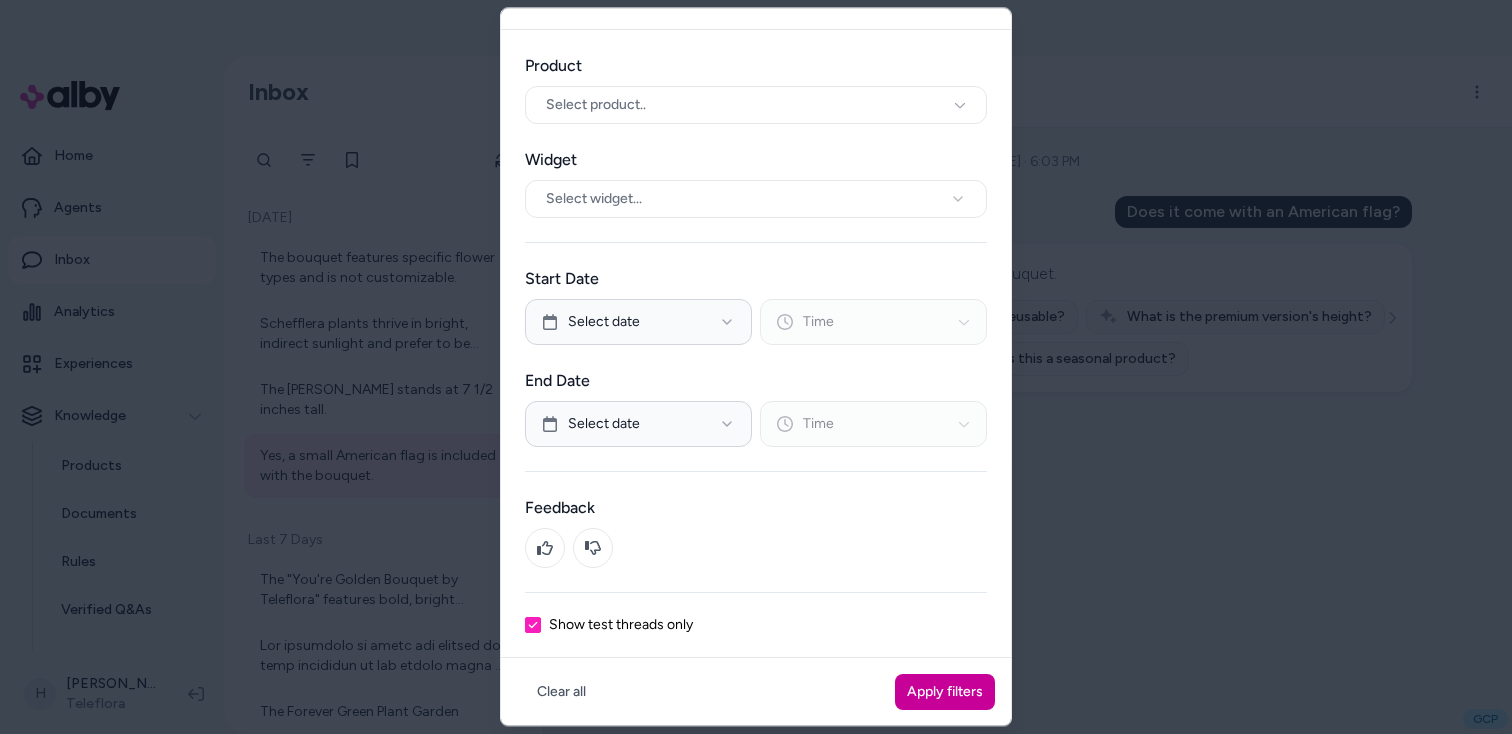 click on "Apply filters" at bounding box center (945, 692) 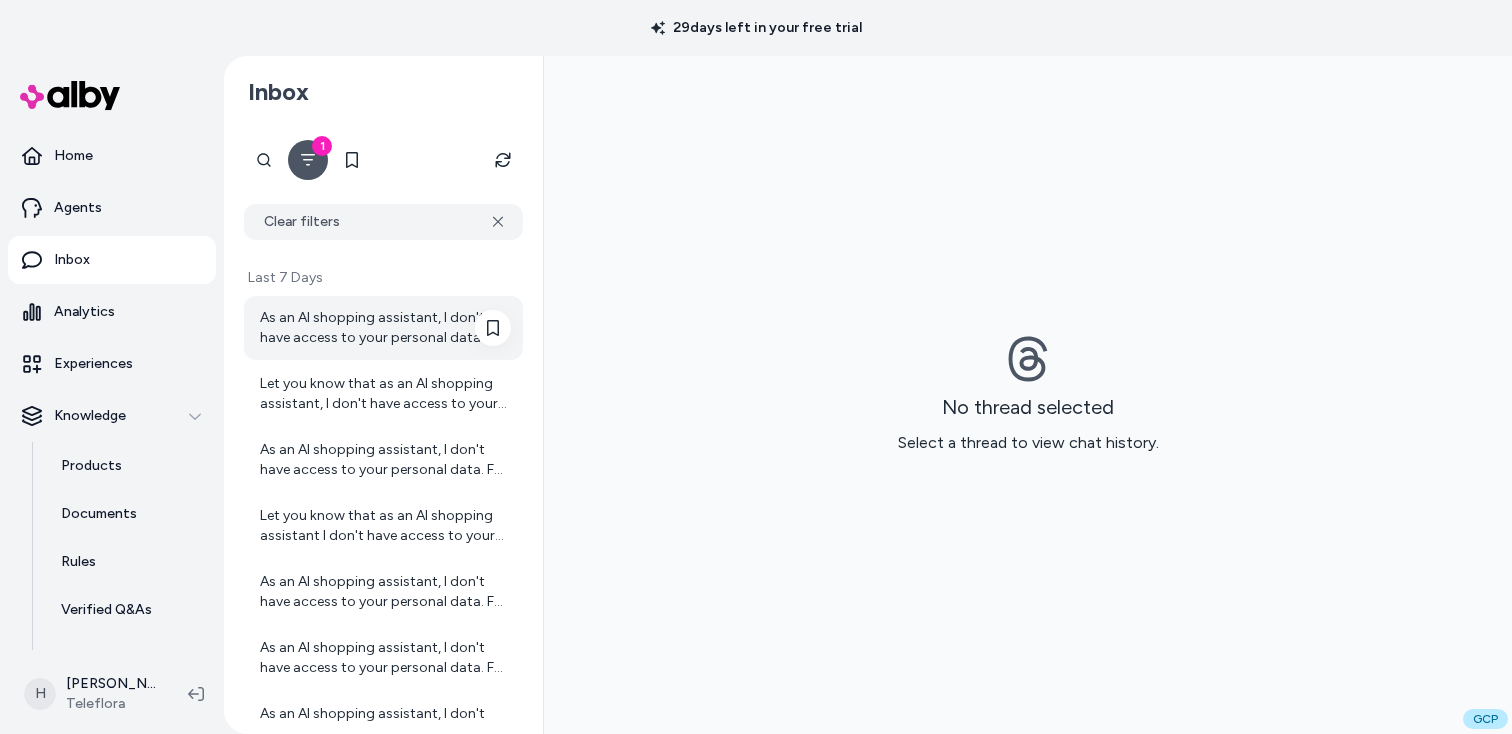 click on "As an AI shopping assistant, I don't have access to your personal data. For more information on how your data is handled, you can refer to our privacy policy [here](https://www.teleflora.com/info/privacy-policy) or submit a privacy request [here](https://www.teleflora.com/privacy-statement)." at bounding box center (385, 328) 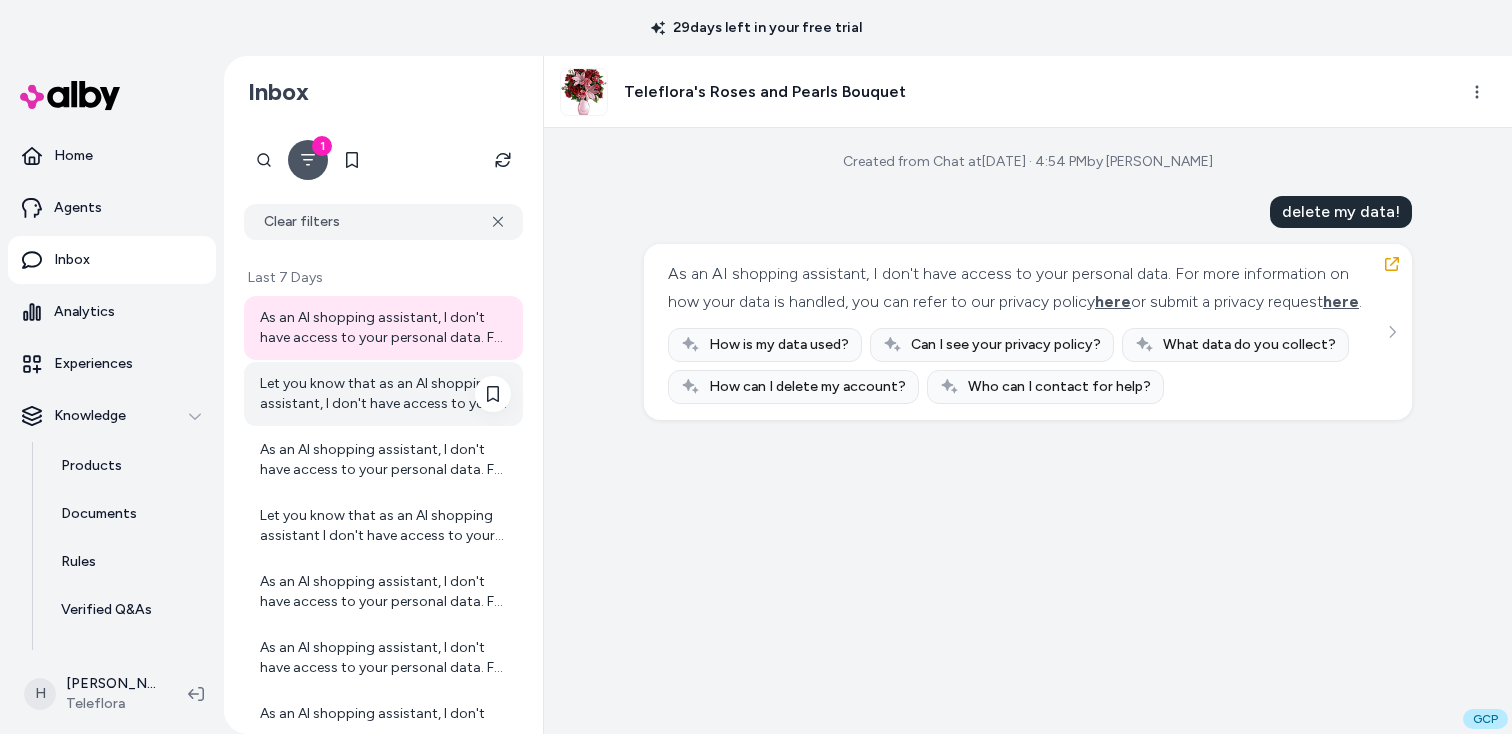 click on "Let you know that as an AI shopping assistant, I don't have access to your personal data. For more information on how your data is handled, you can refer to our privacy policy here: [https://www.teleflora.com/info/privacy-policy](https://www.teleflora.com/info/privacy-policy)" at bounding box center (383, 394) 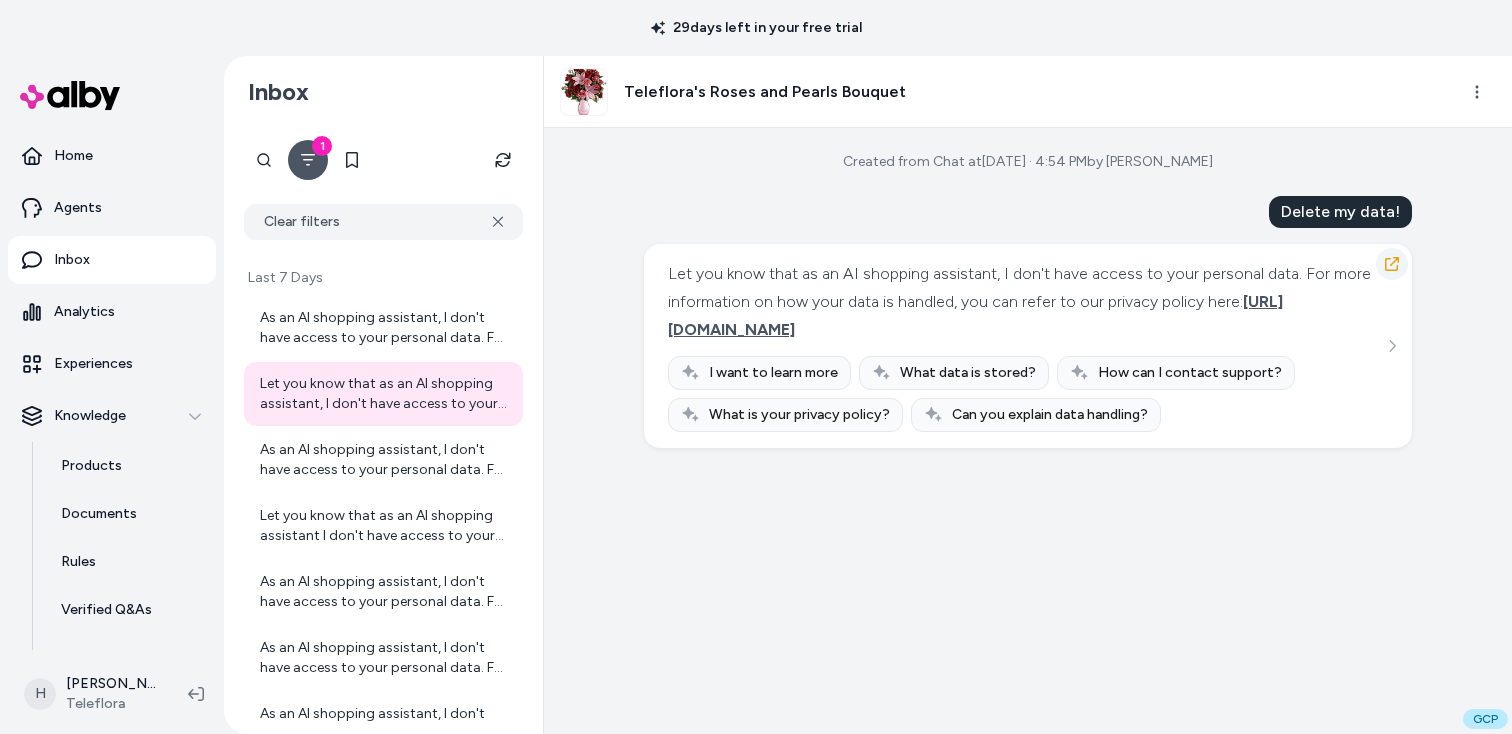 click at bounding box center [1392, 264] 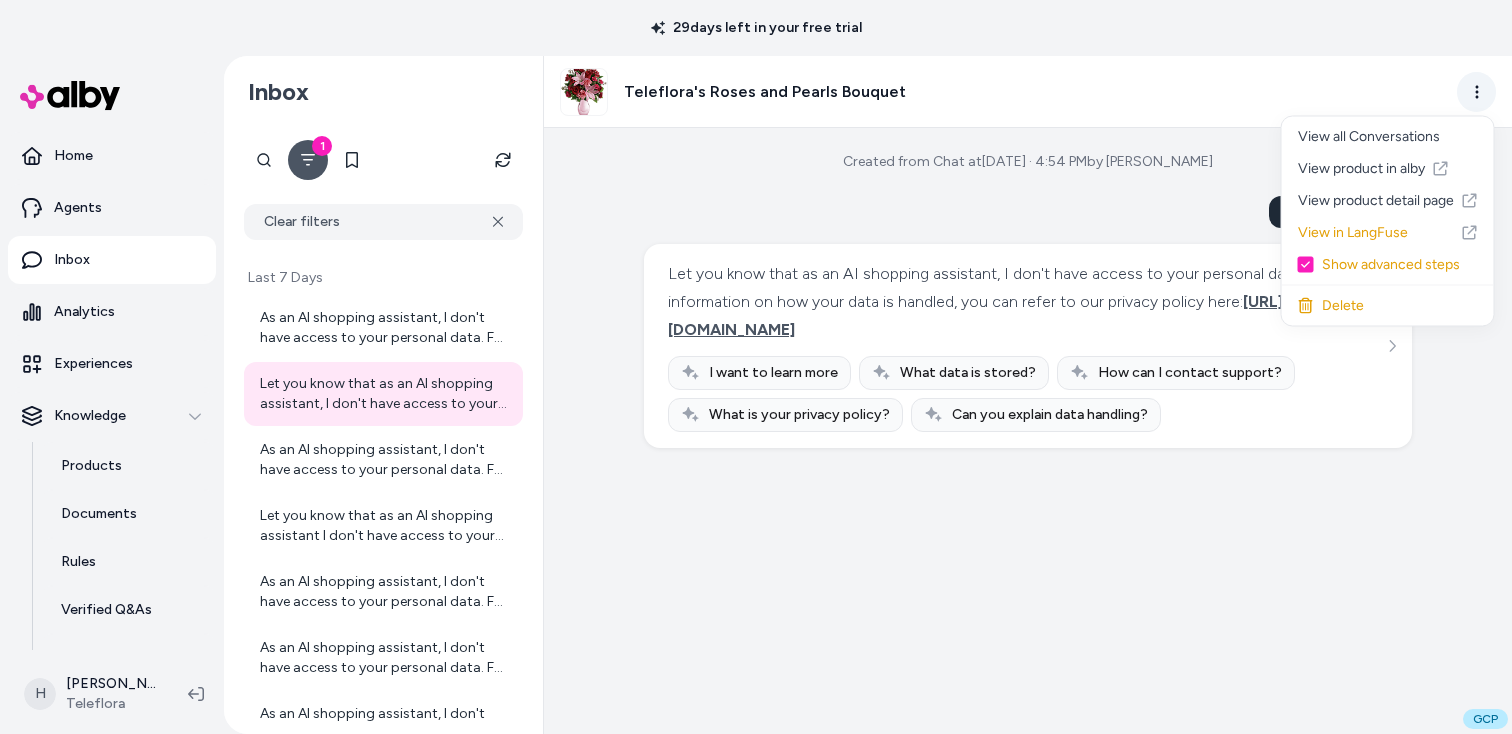 click on "29  days left in your free trial Home Agents Inbox Analytics Experiences Knowledge Products Documents Rules Verified Q&As Reviews Survey Questions Integrations H Henrique Cadioli Teleflora Inbox 1 Clear filters Last 7 Days As an AI shopping assistant, I don't have access to your personal data. For more information on how your data is handled, you can refer to our privacy policy [here](https://www.teleflora.com/info/privacy-policy) or submit a privacy request [here](https://www.teleflora.com/privacy-statement). Let you know that as an AI shopping assistant, I don't have access to your personal data. For more information on how your data is handled, you can refer to our privacy policy here: [https://www.teleflora.com/info/privacy-policy](https://www.teleflora.com/info/privacy-policy) Let you know that as an AI shopping assistant I don't have access to your personal data. For more information on how your data is handled, you can refer to our privacy policy here: https://www.teleflora.com/info/privacy-policy" at bounding box center (756, 367) 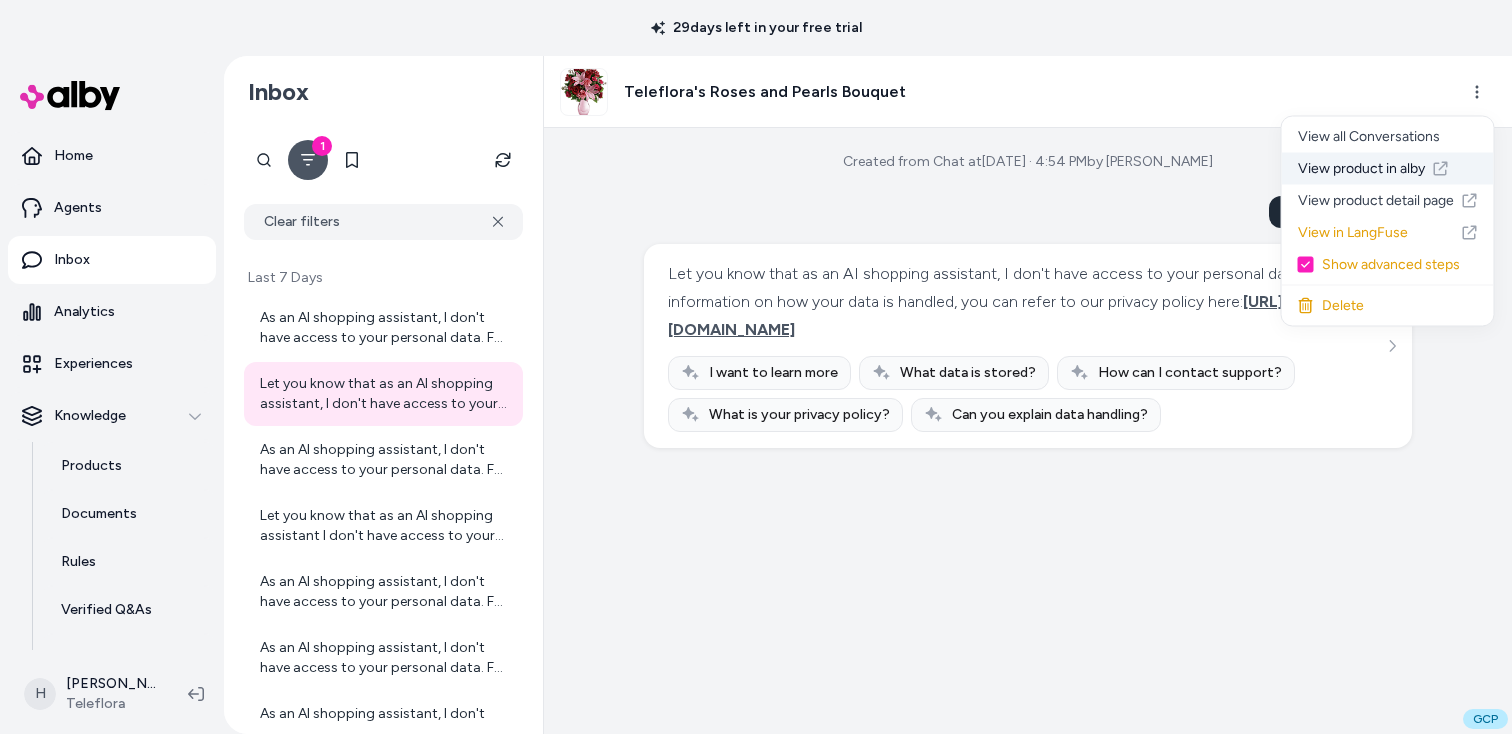 click on "View product in alby" at bounding box center [1388, 169] 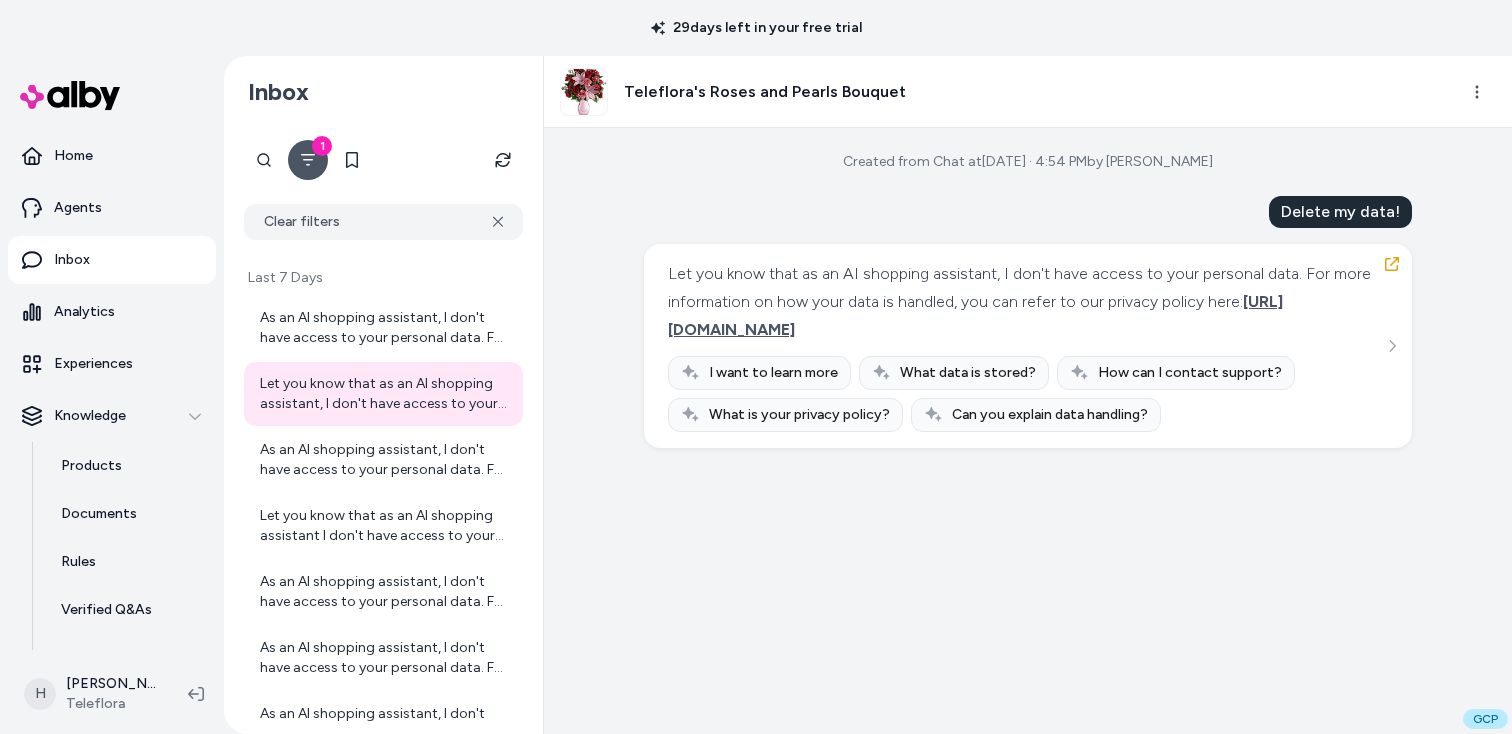 click on "Let you know that as an AI shopping assistant, I don't have access to your personal data. For more information on how your data is handled, you can refer to our privacy policy here:  https://www.teleflora.com/info/privacy-policy   I want to learn more   What data is stored?   How can I contact support?   What is your privacy policy?   Can you explain data handling?" at bounding box center [1028, 346] 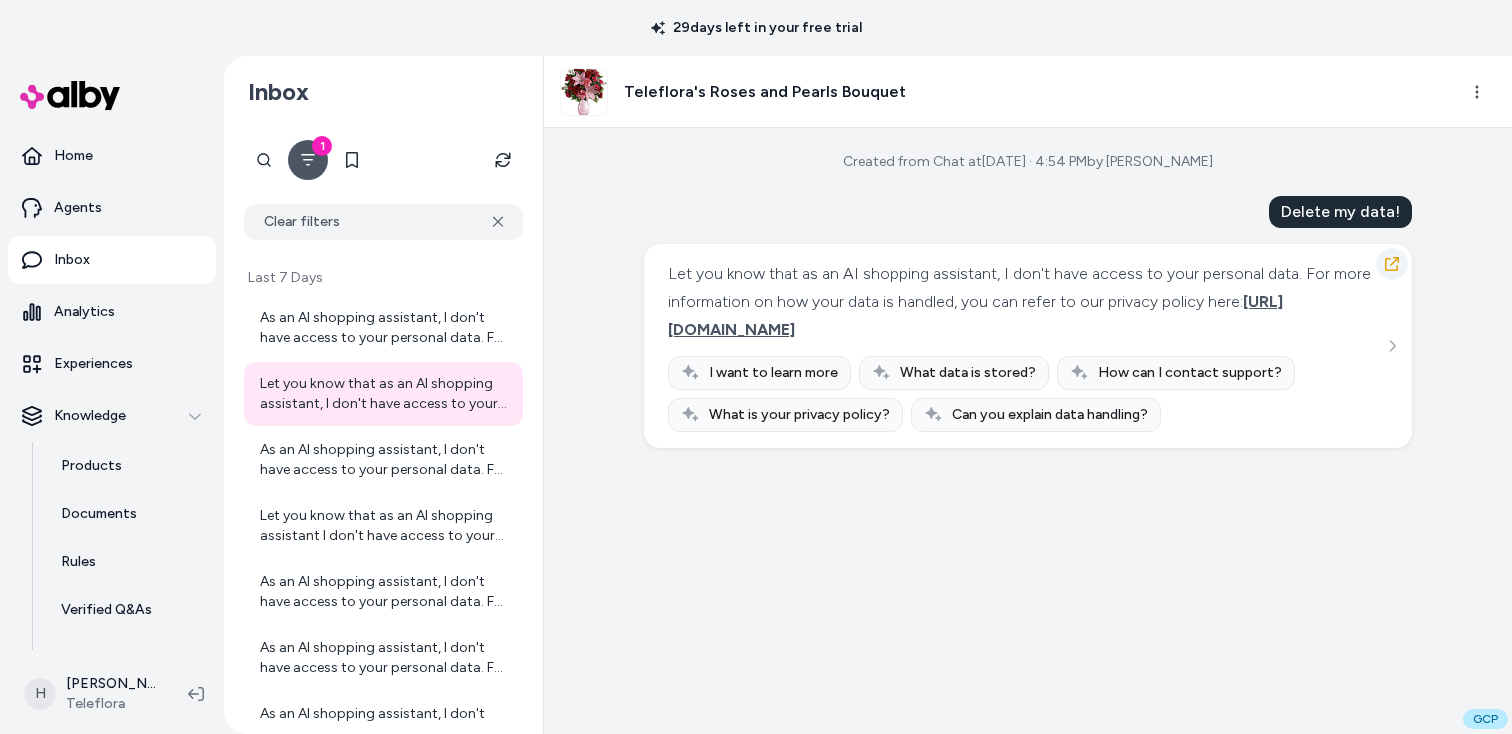 click 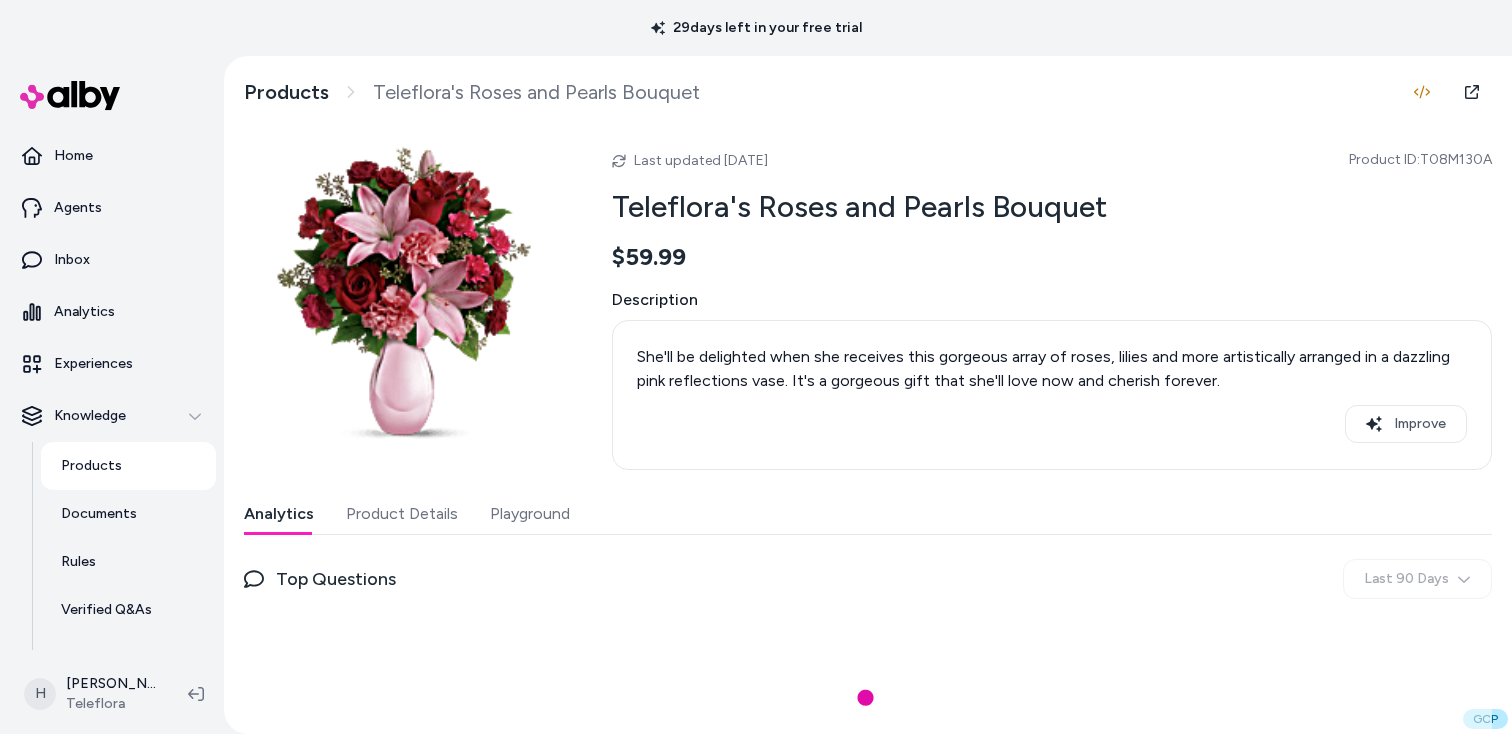 scroll, scrollTop: 0, scrollLeft: 0, axis: both 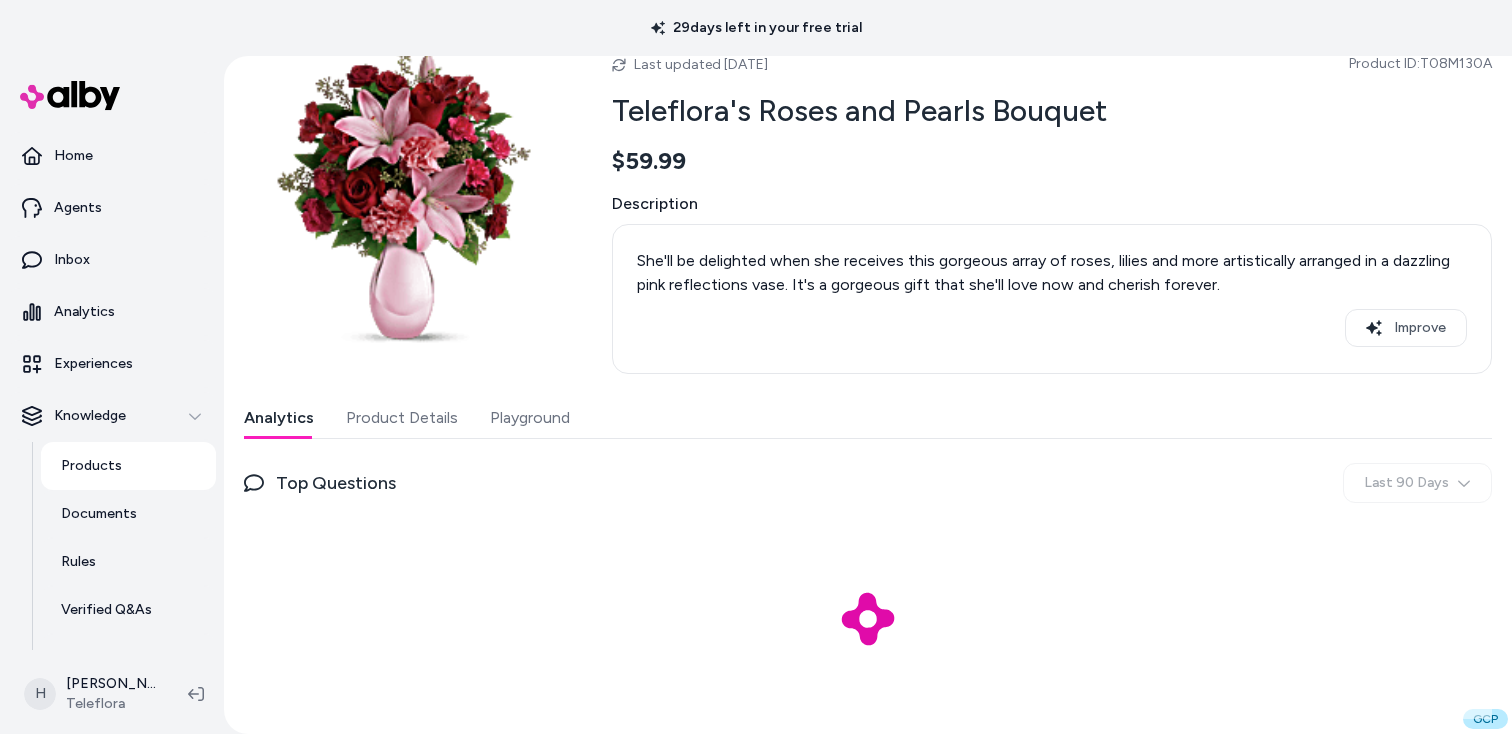click on "Analytics Product Details Playground Top Questions Last 90 Days" at bounding box center [868, 558] 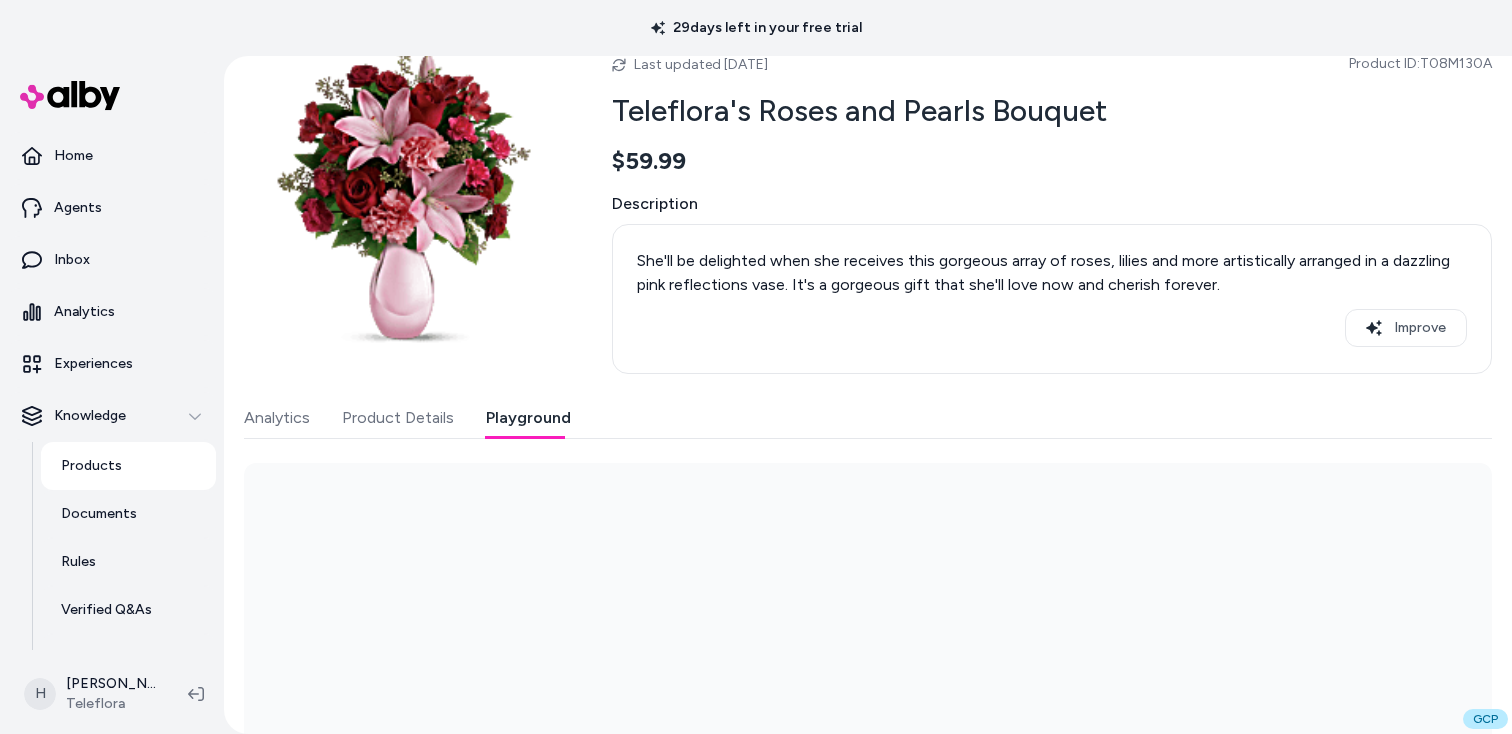 click on "Playground" at bounding box center (528, 418) 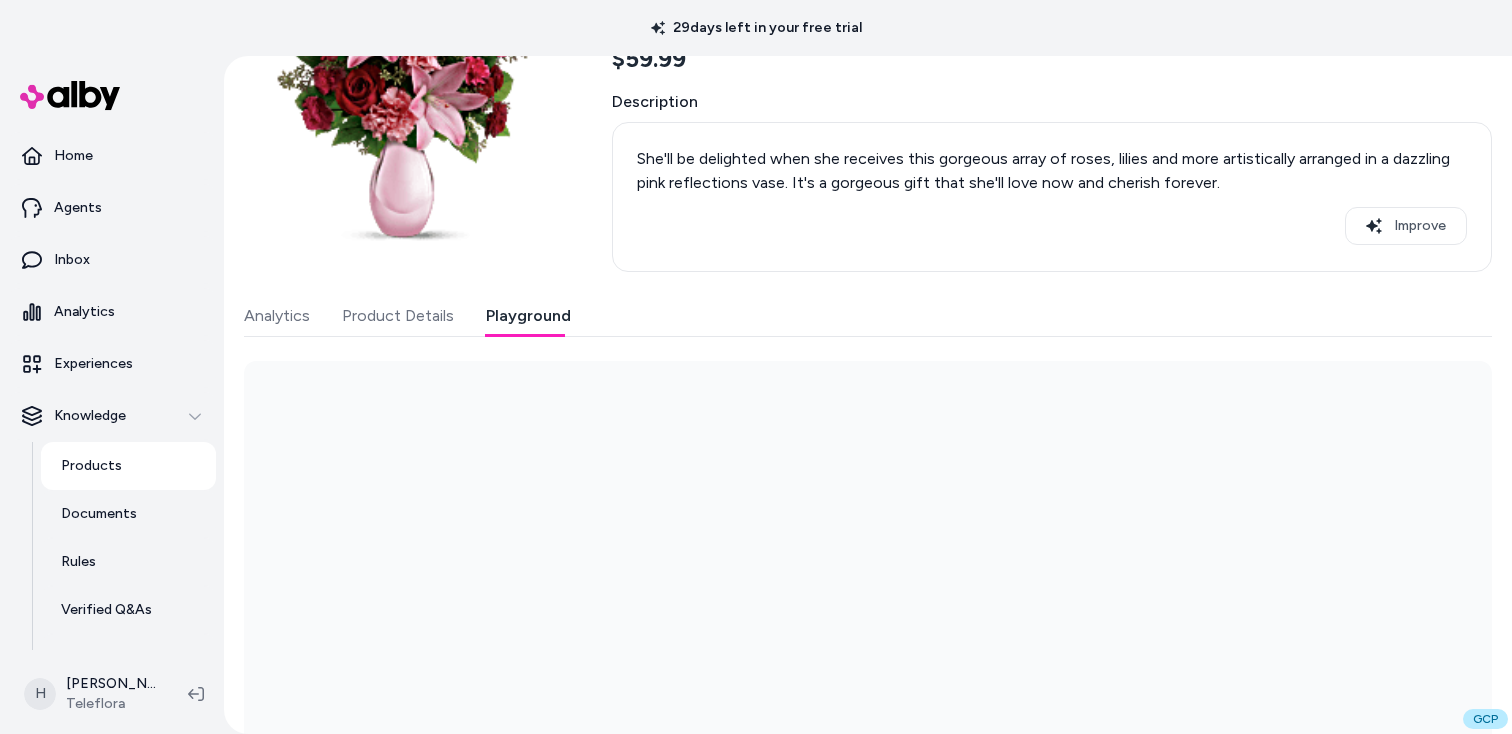 scroll, scrollTop: 240, scrollLeft: 0, axis: vertical 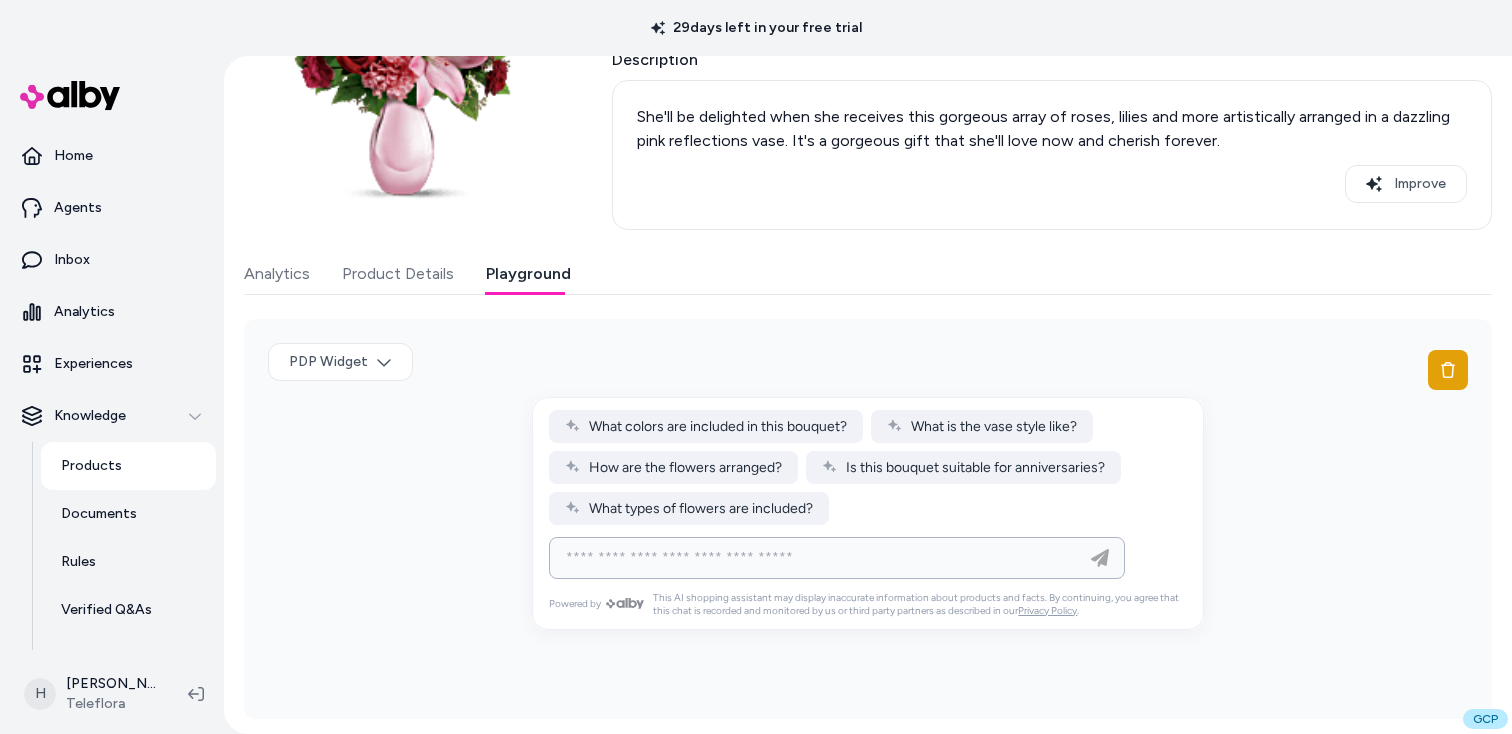 click at bounding box center [817, 558] 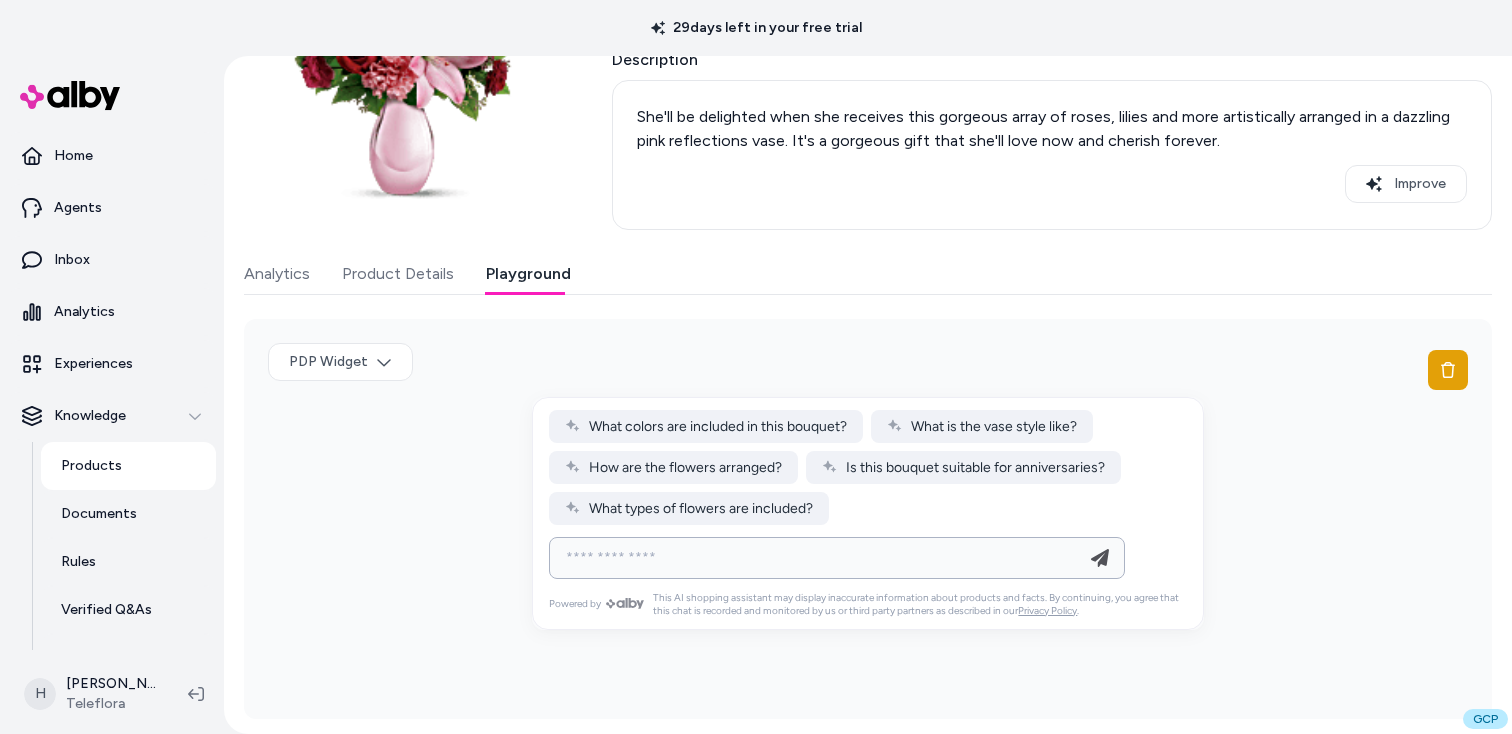 type on "**********" 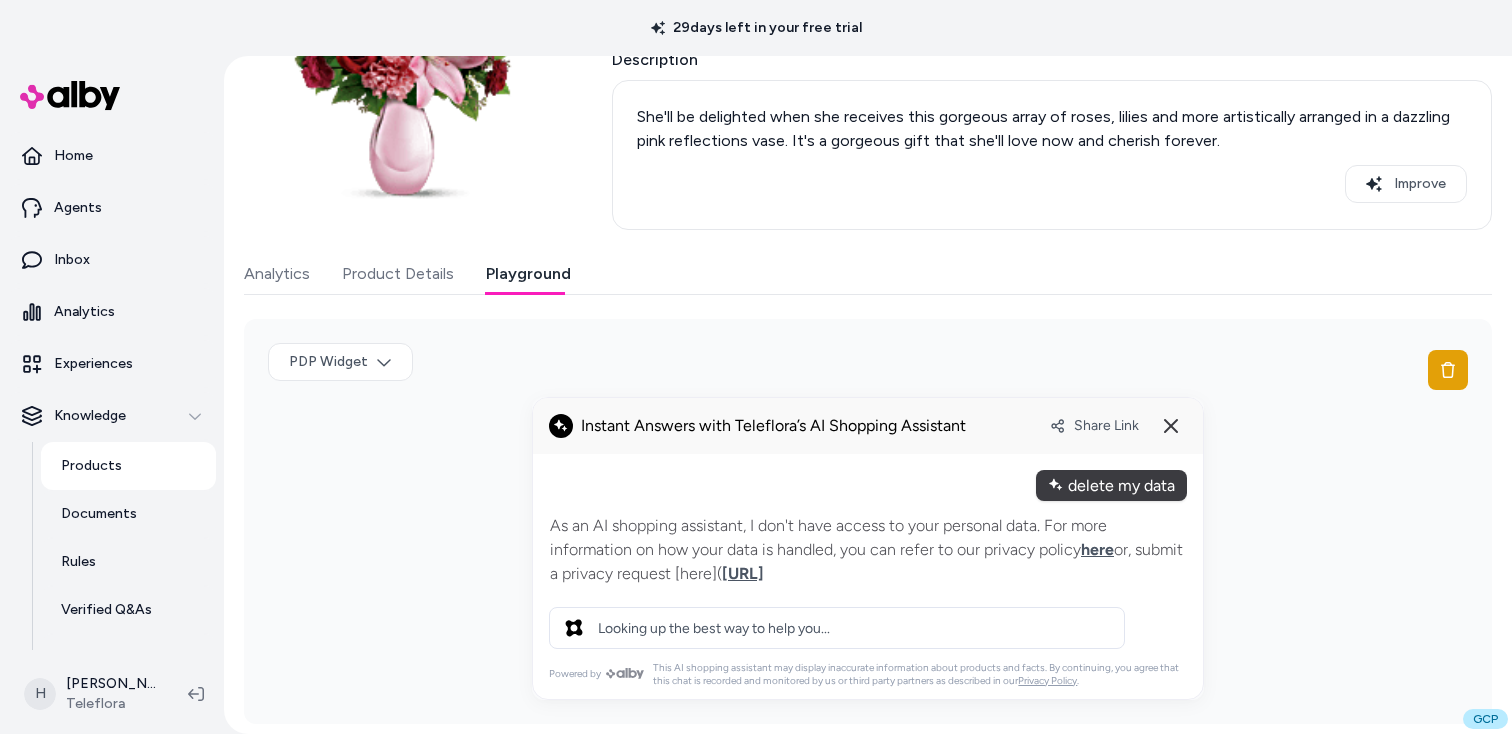type 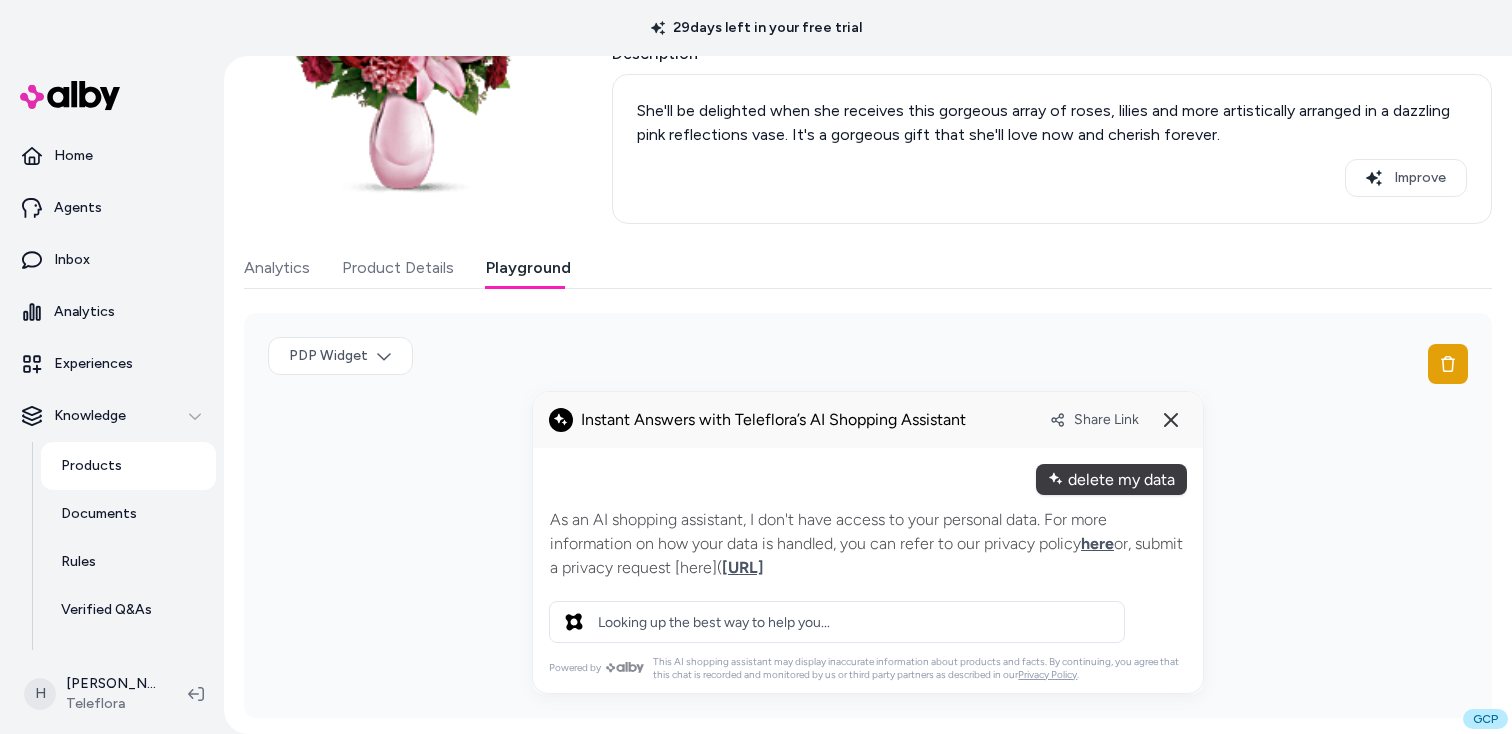 scroll, scrollTop: 291, scrollLeft: 0, axis: vertical 